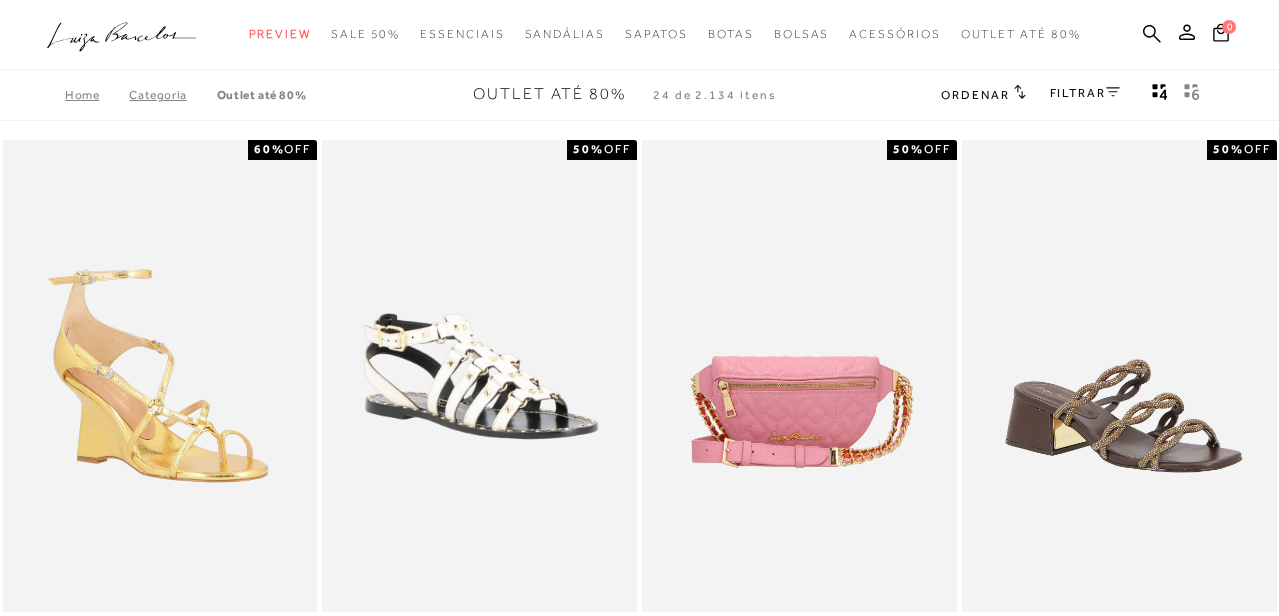 scroll, scrollTop: 546, scrollLeft: 0, axis: vertical 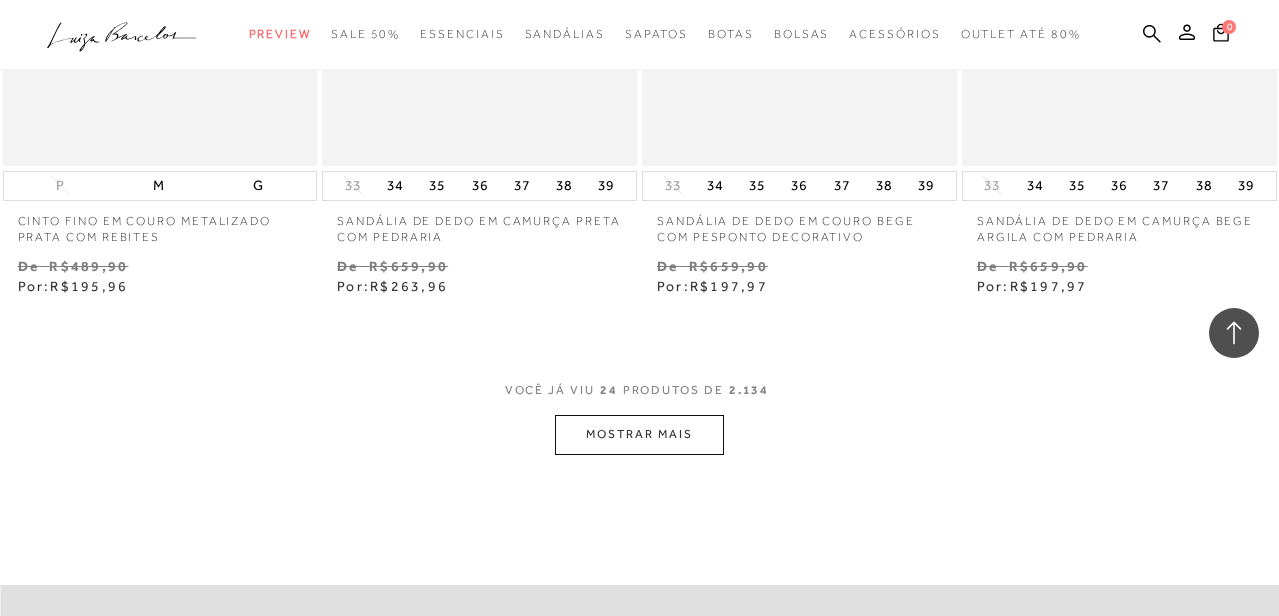 click on "MOSTRAR MAIS" at bounding box center (639, 434) 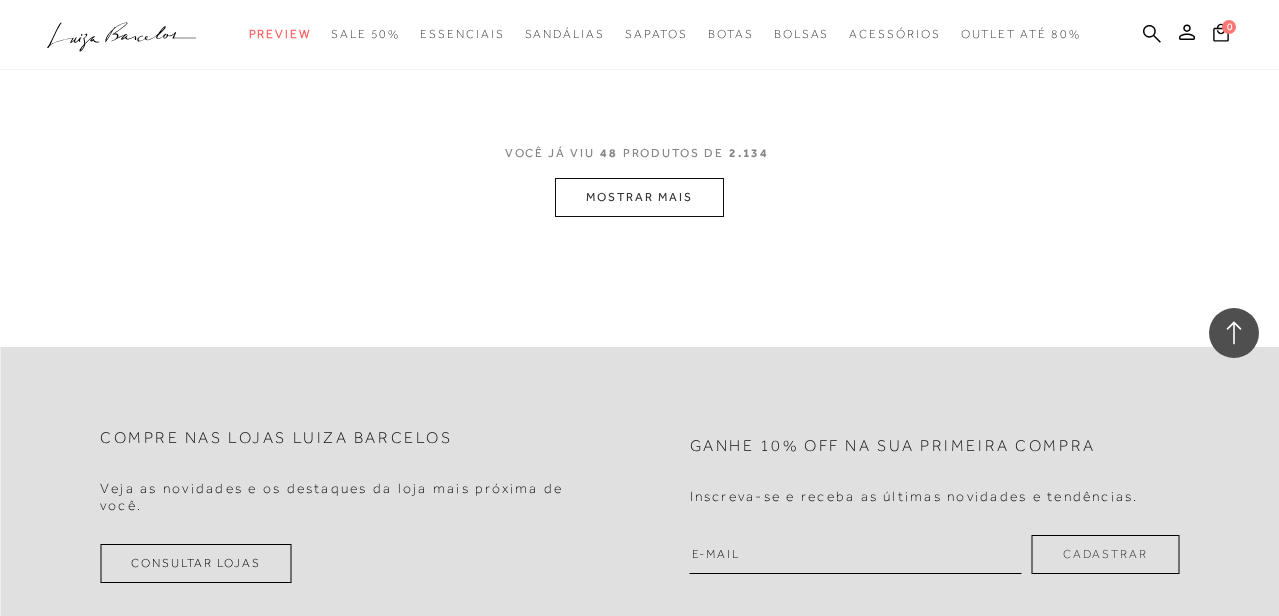 scroll, scrollTop: 7607, scrollLeft: 0, axis: vertical 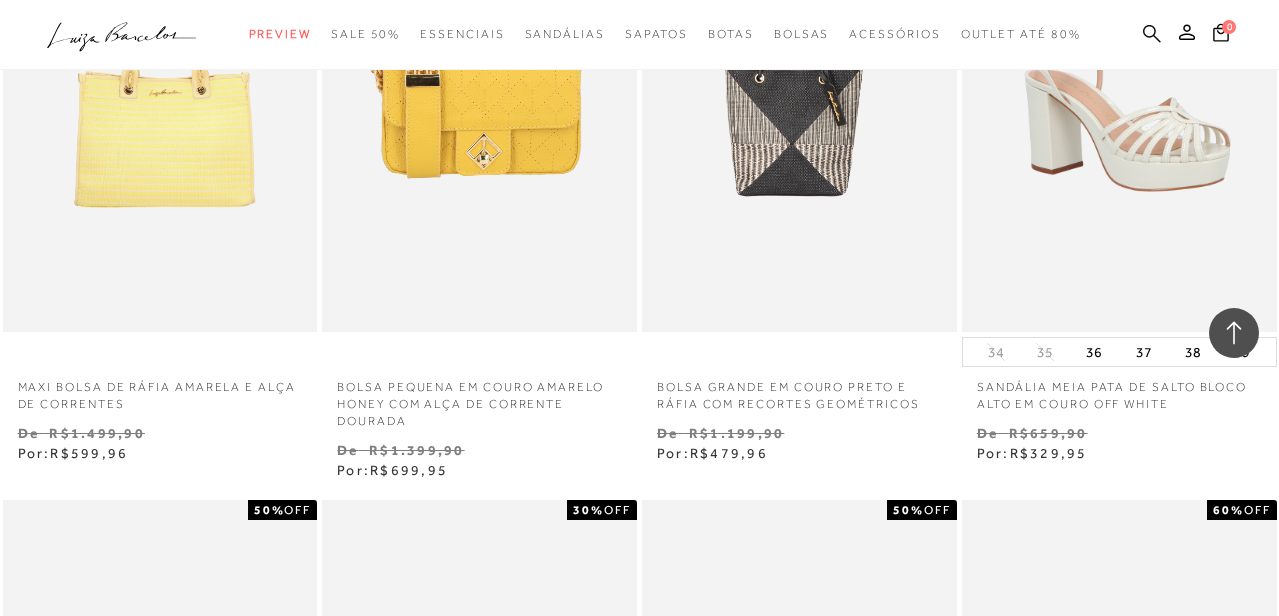 click 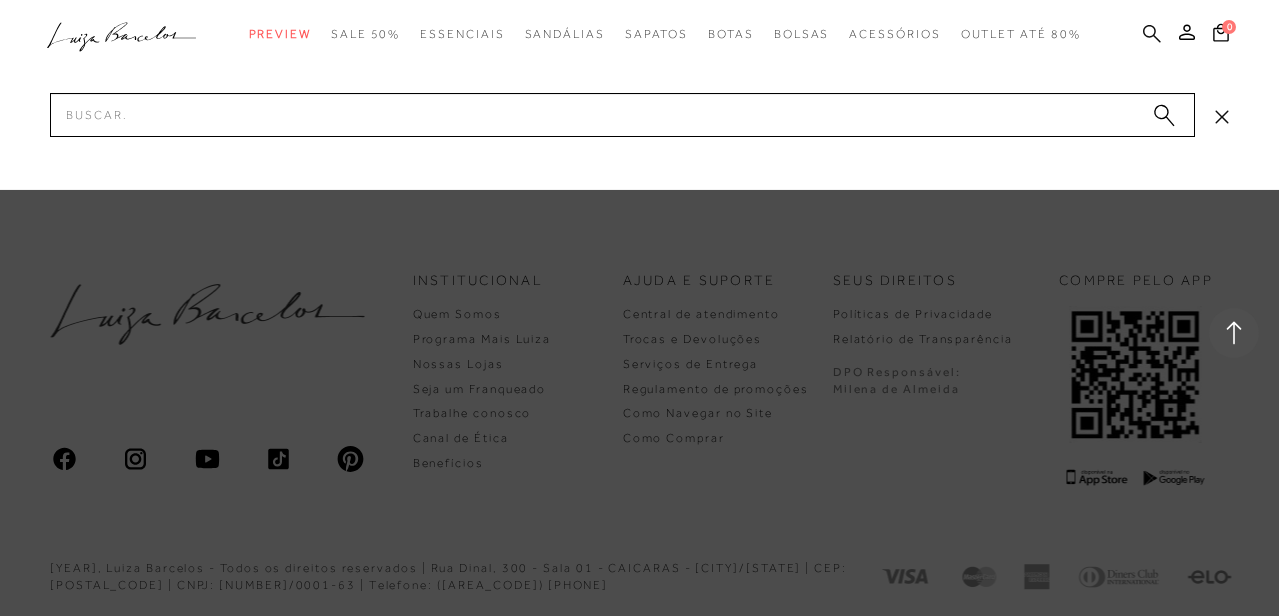 click 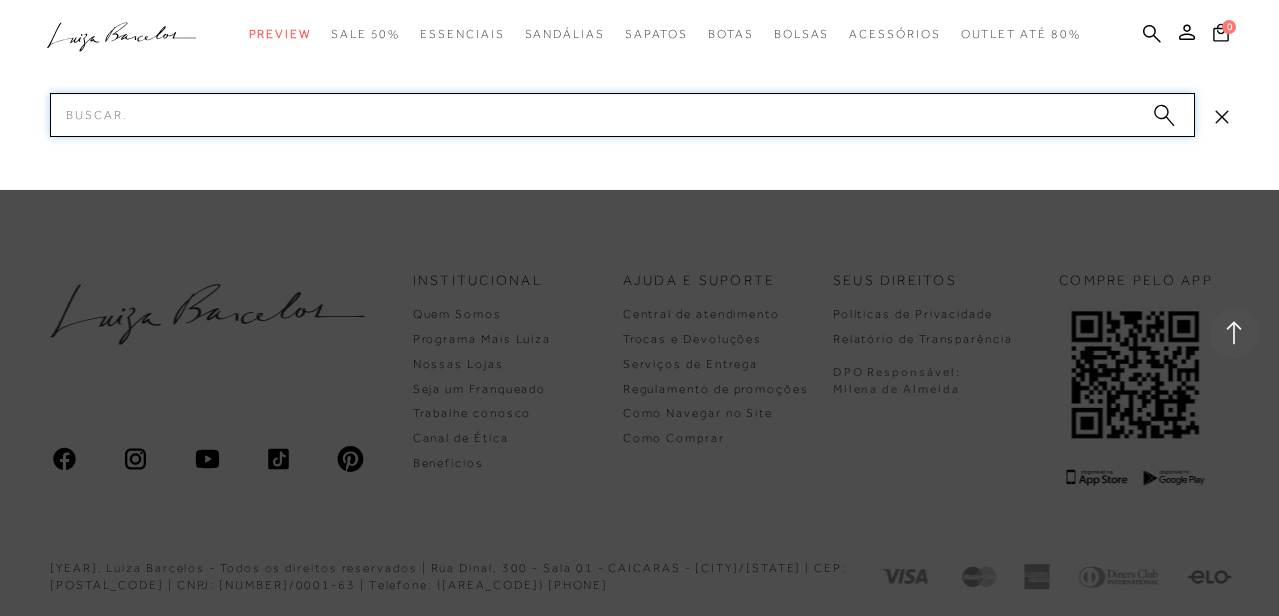 click on "Pesquisar" at bounding box center [622, 115] 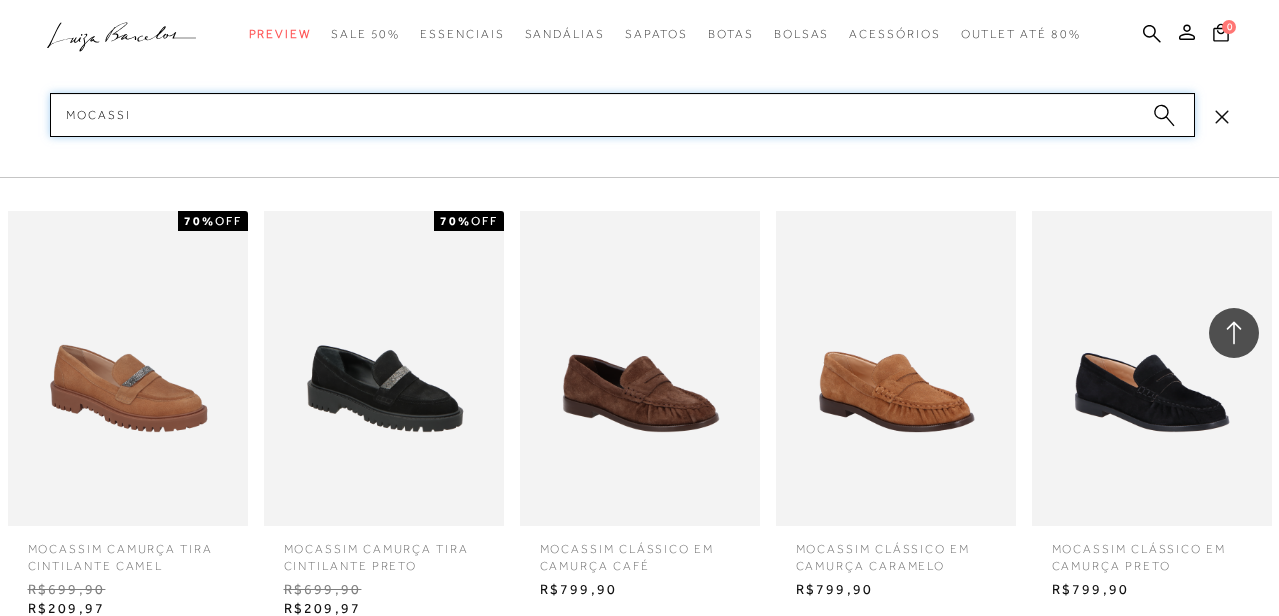 type on "mocassim" 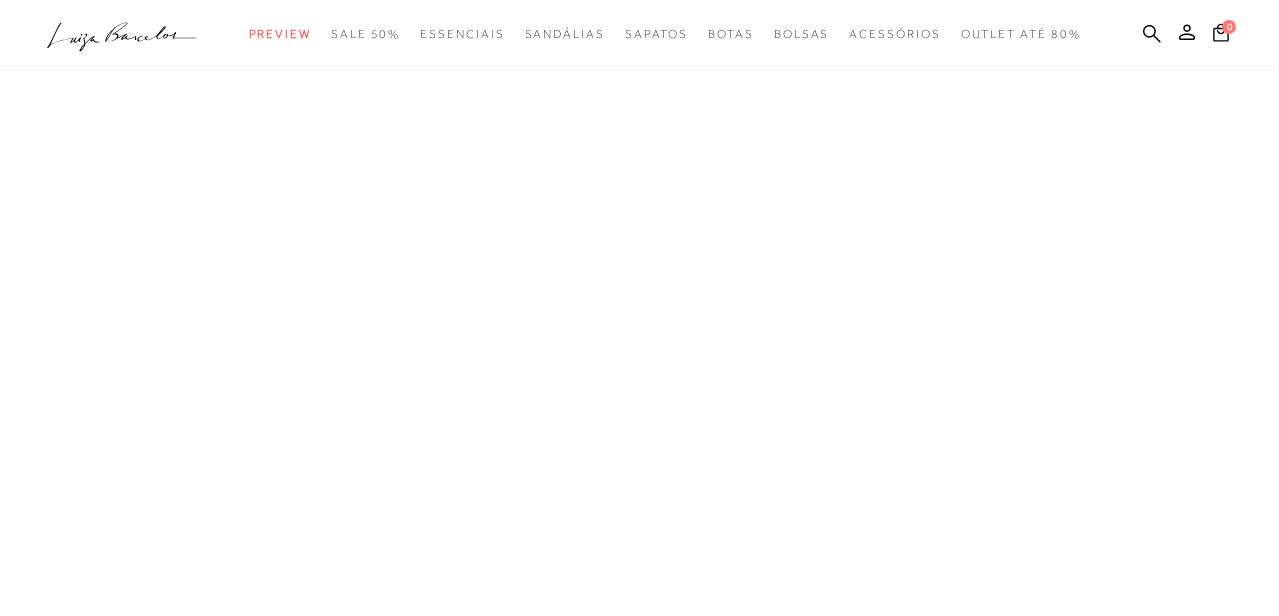 scroll, scrollTop: 0, scrollLeft: 0, axis: both 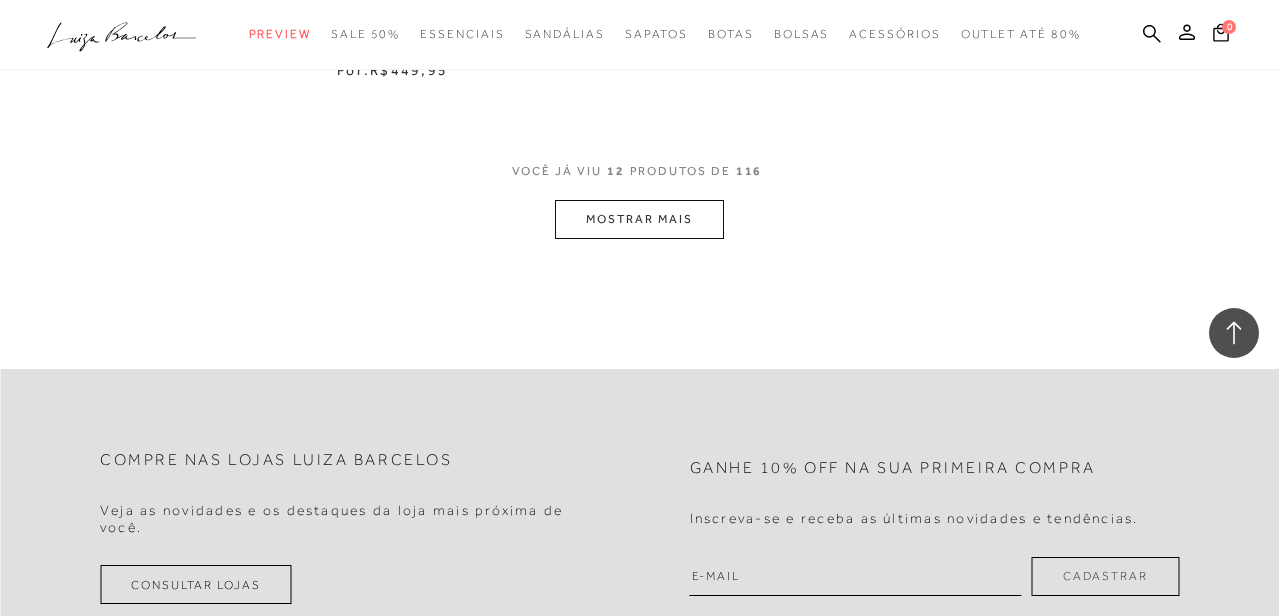 click on "MOSTRAR MAIS" at bounding box center [639, 219] 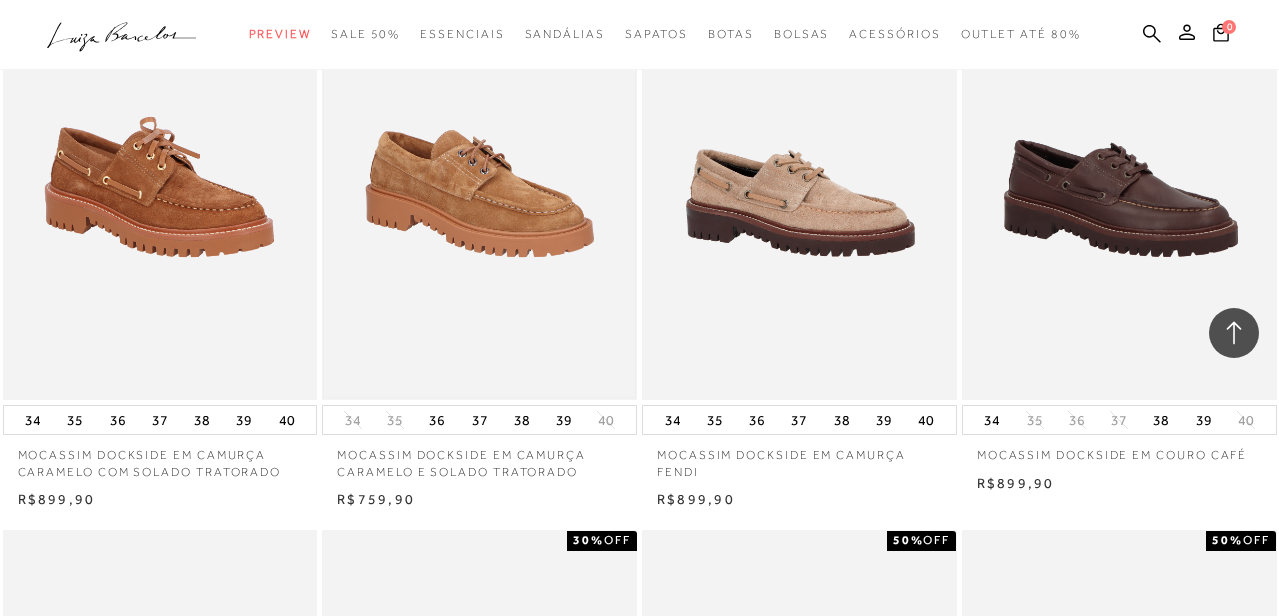 scroll, scrollTop: 2707, scrollLeft: 0, axis: vertical 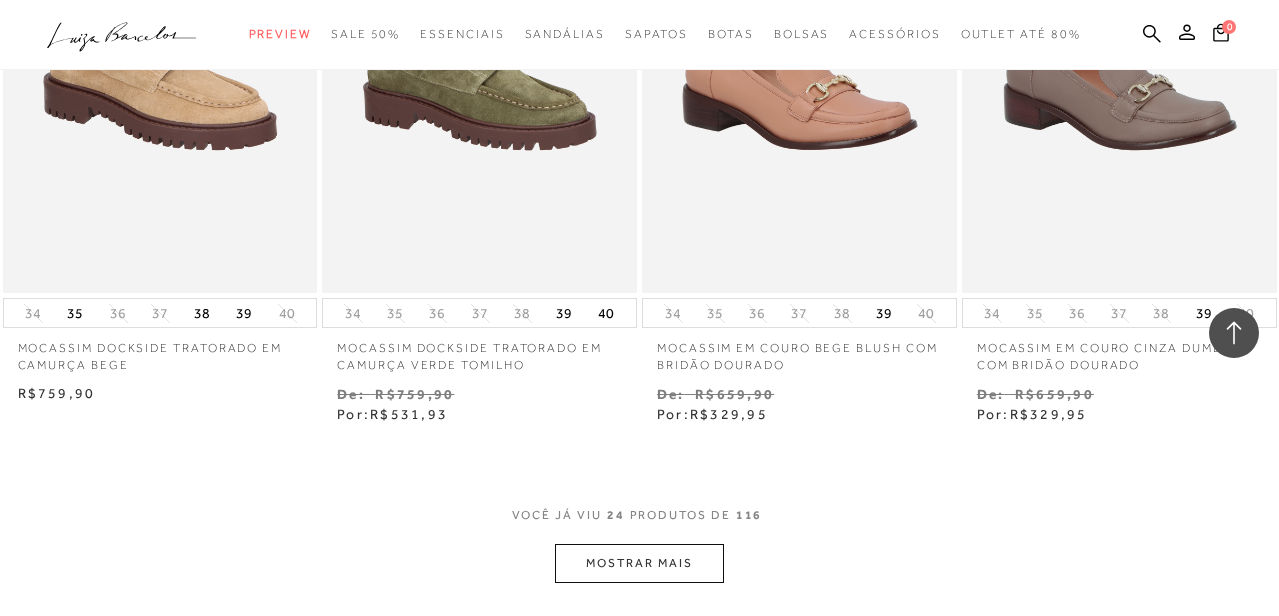 click on "MOSTRAR MAIS" at bounding box center [639, 563] 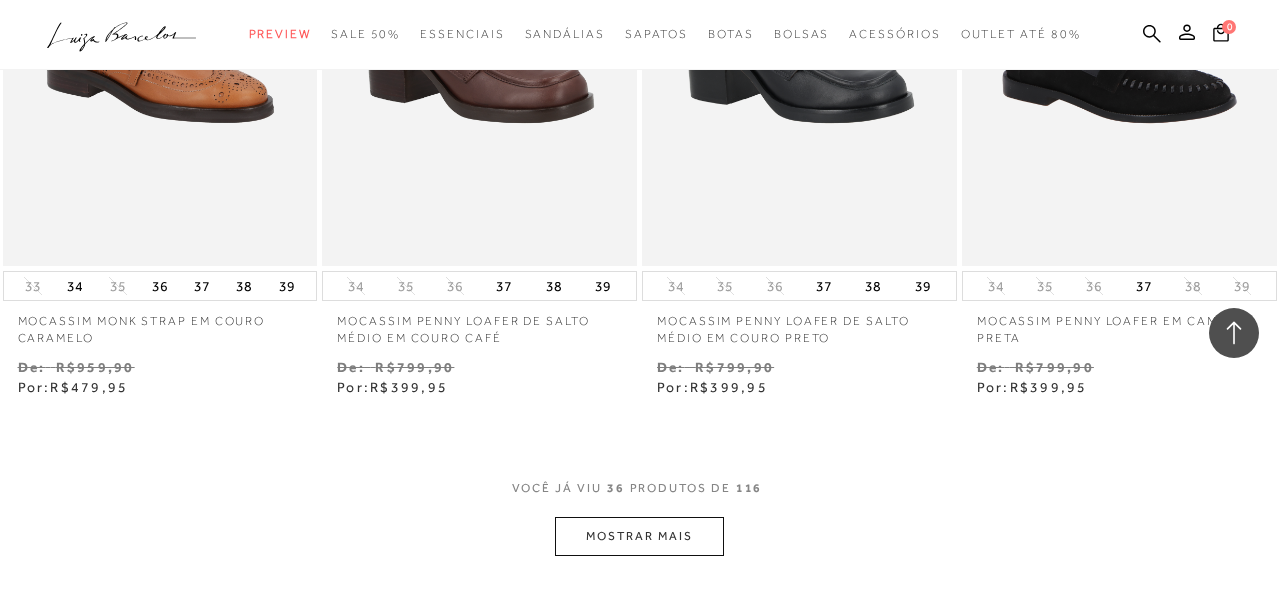 scroll, scrollTop: 5723, scrollLeft: 0, axis: vertical 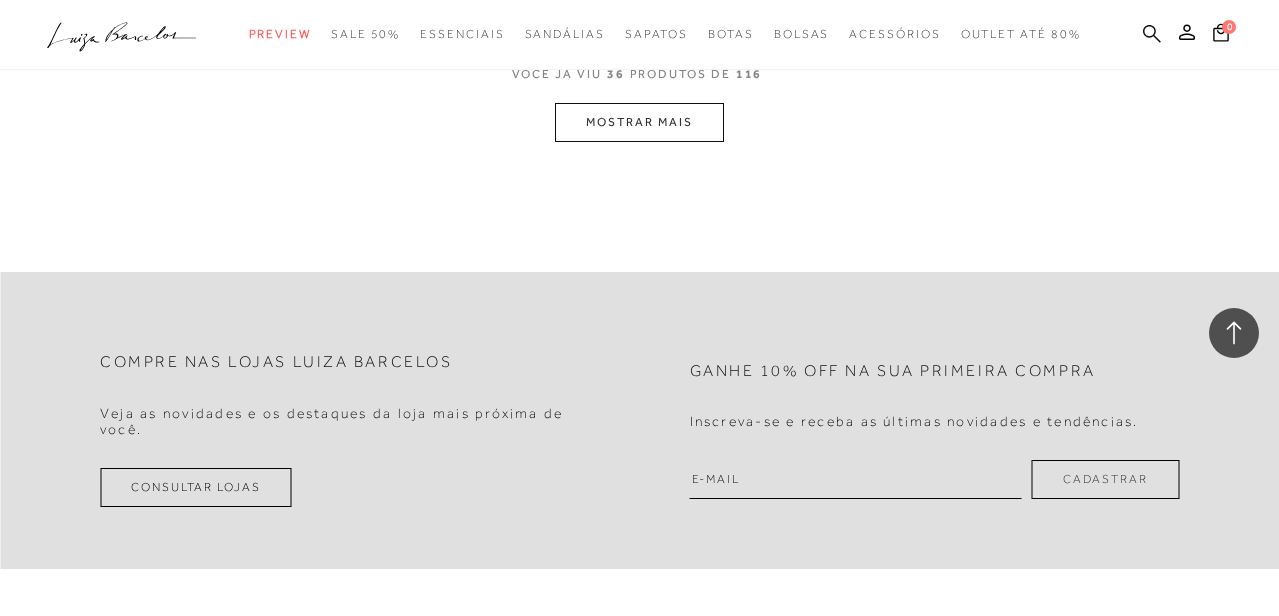 click 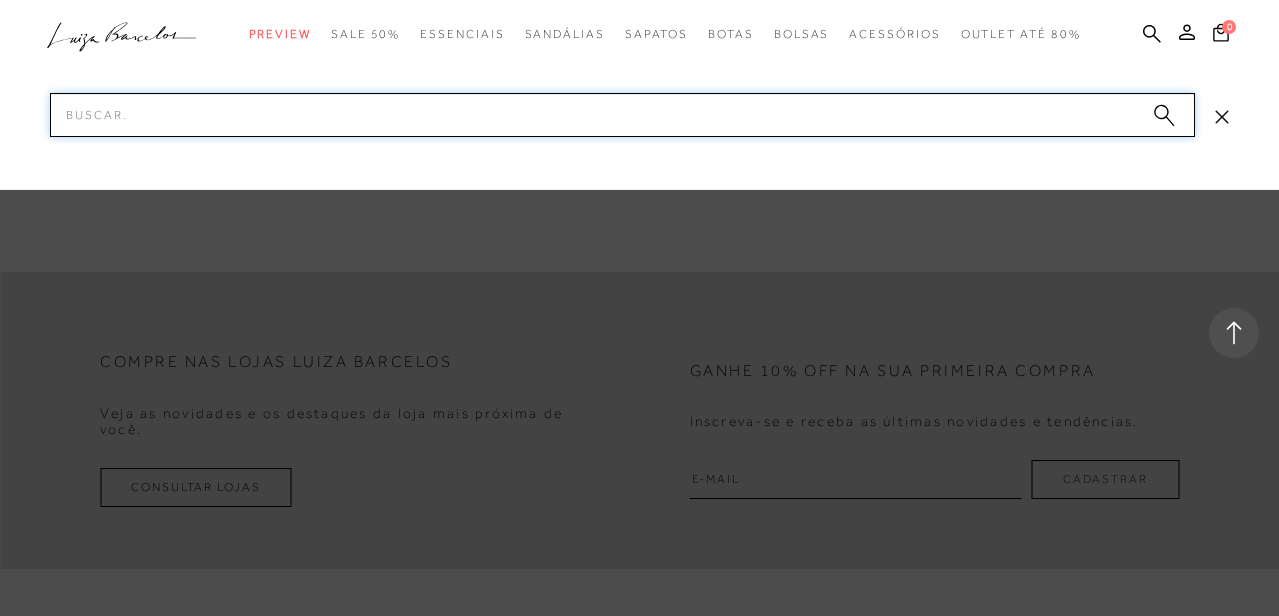 click on "Pesquisar" at bounding box center (622, 115) 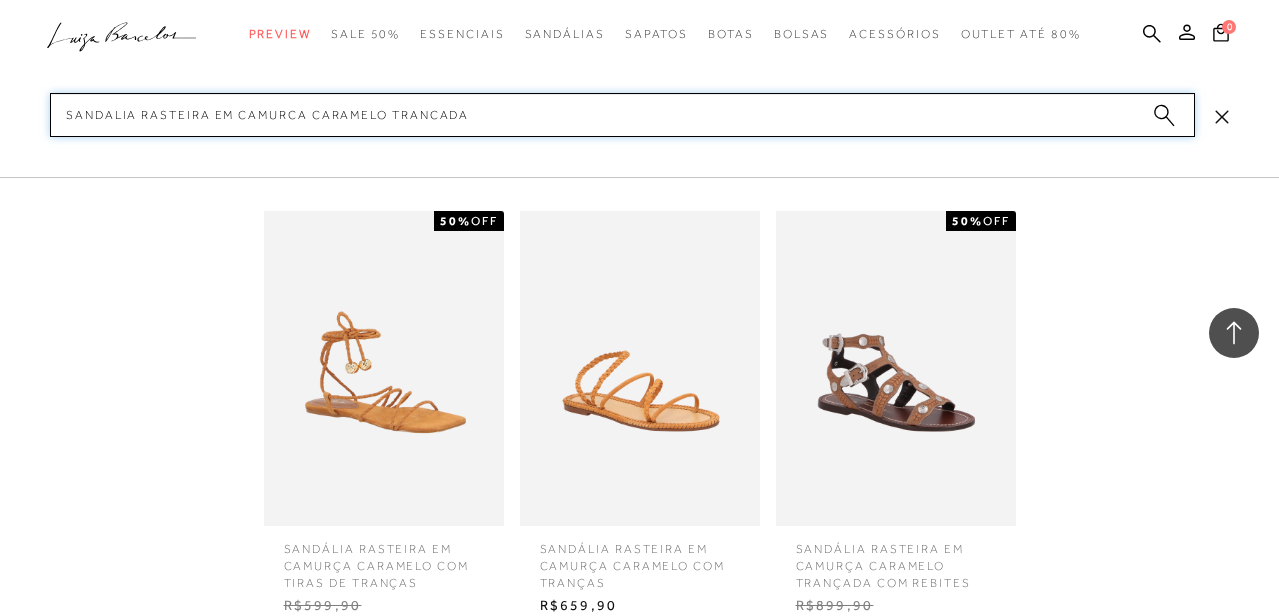 type on "sandalia rasteira em camurca caramelo trancada" 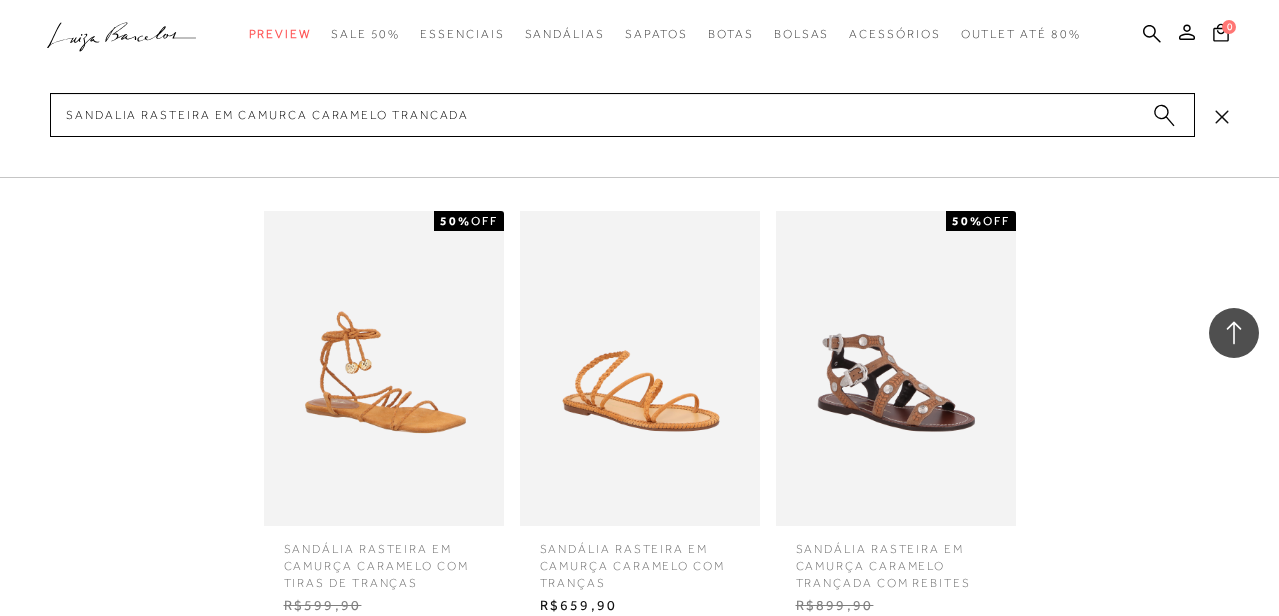 click at bounding box center (896, 368) 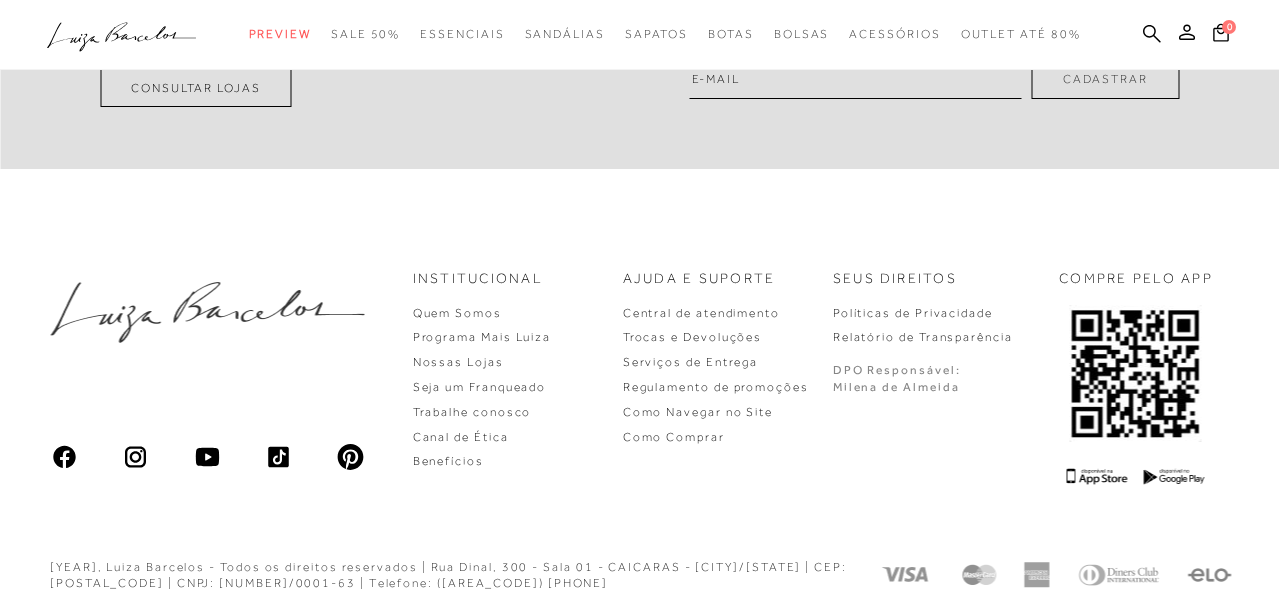 type 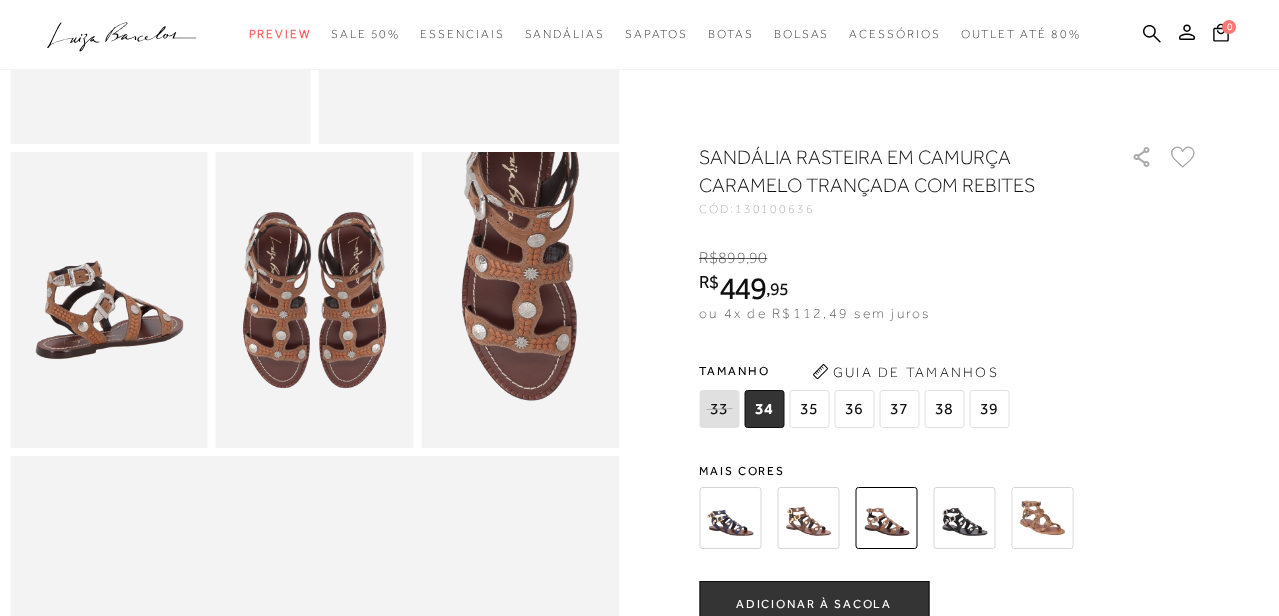scroll, scrollTop: 450, scrollLeft: 0, axis: vertical 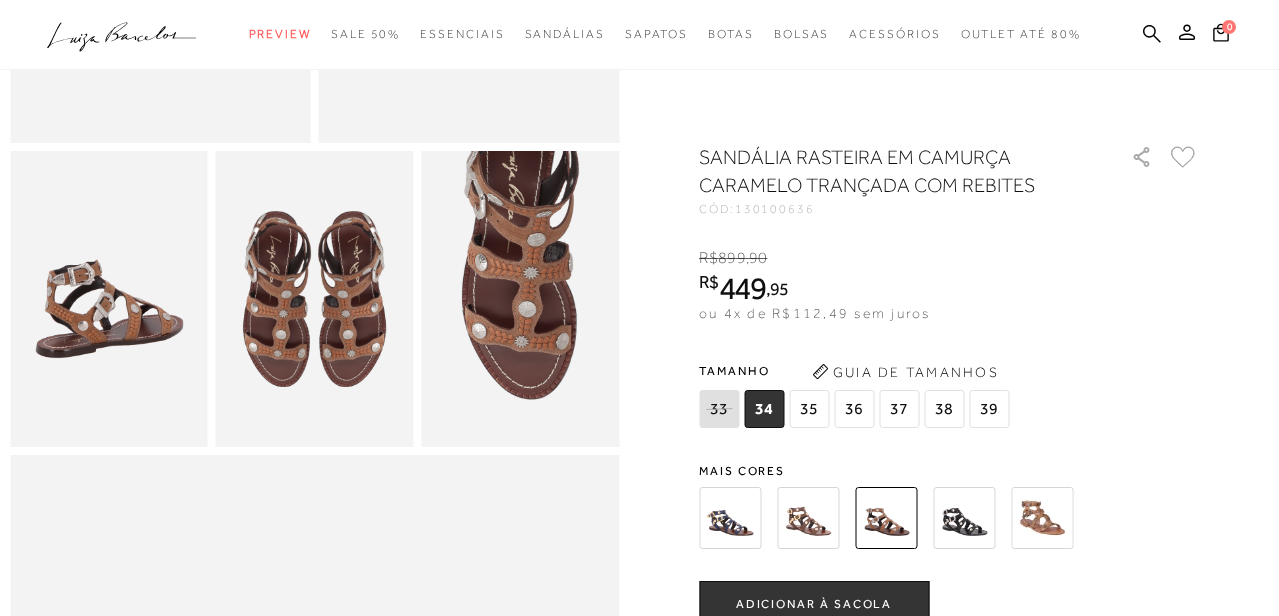 click on "37" at bounding box center (899, 409) 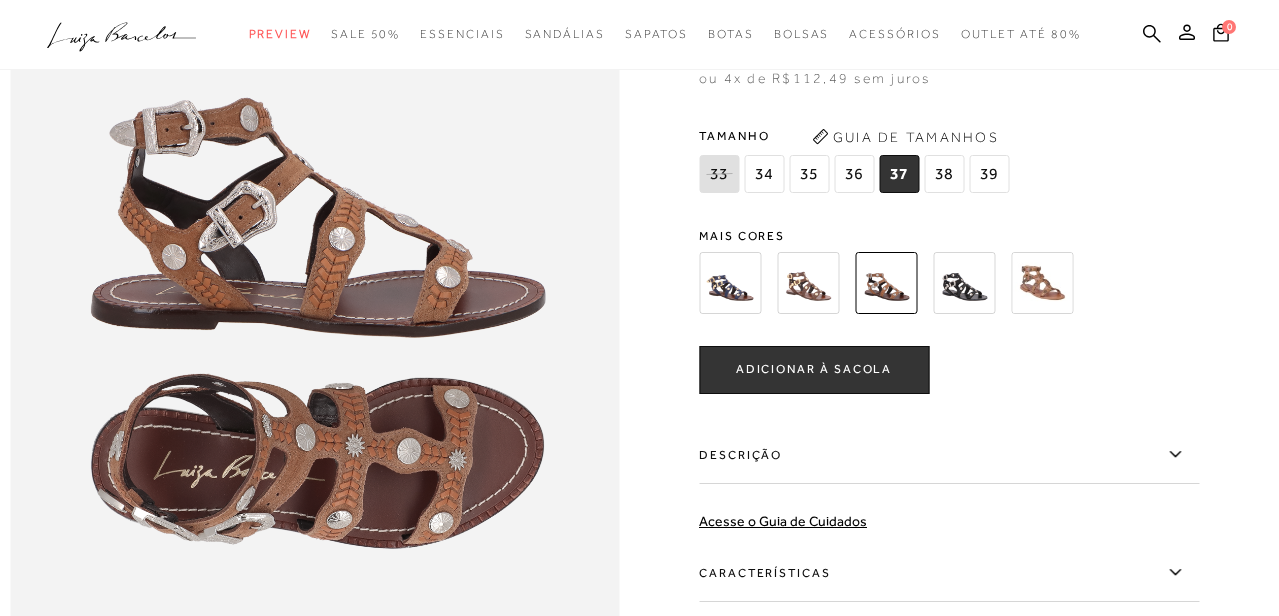 scroll, scrollTop: 1033, scrollLeft: 0, axis: vertical 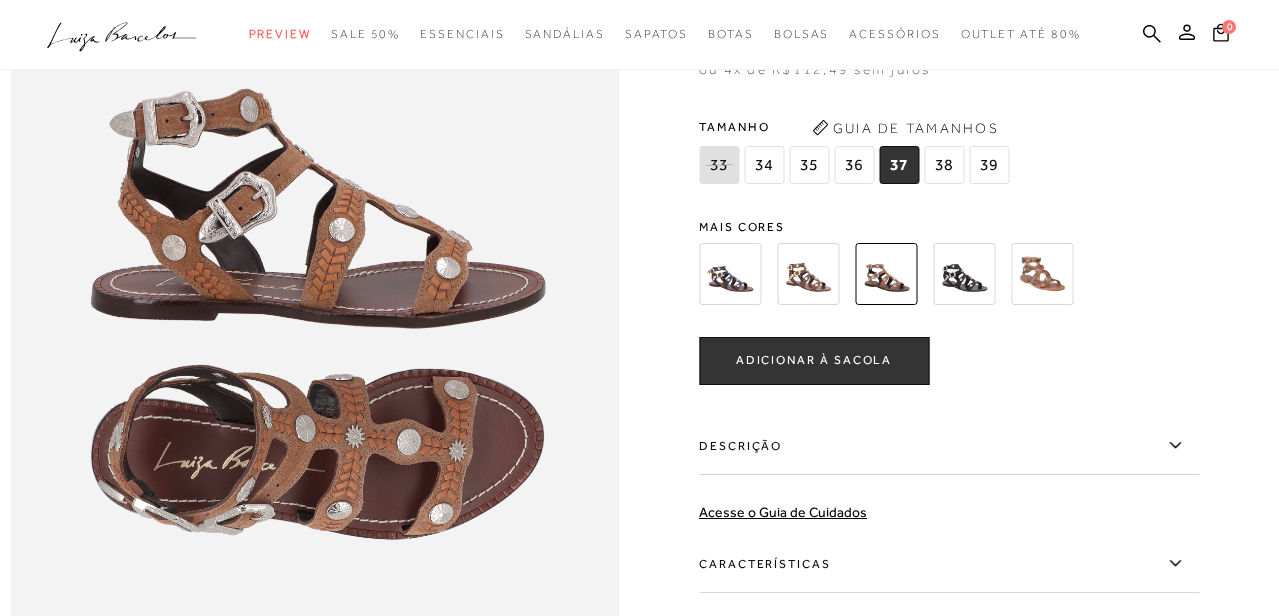 click on "ADICIONAR À SACOLA" at bounding box center (814, 360) 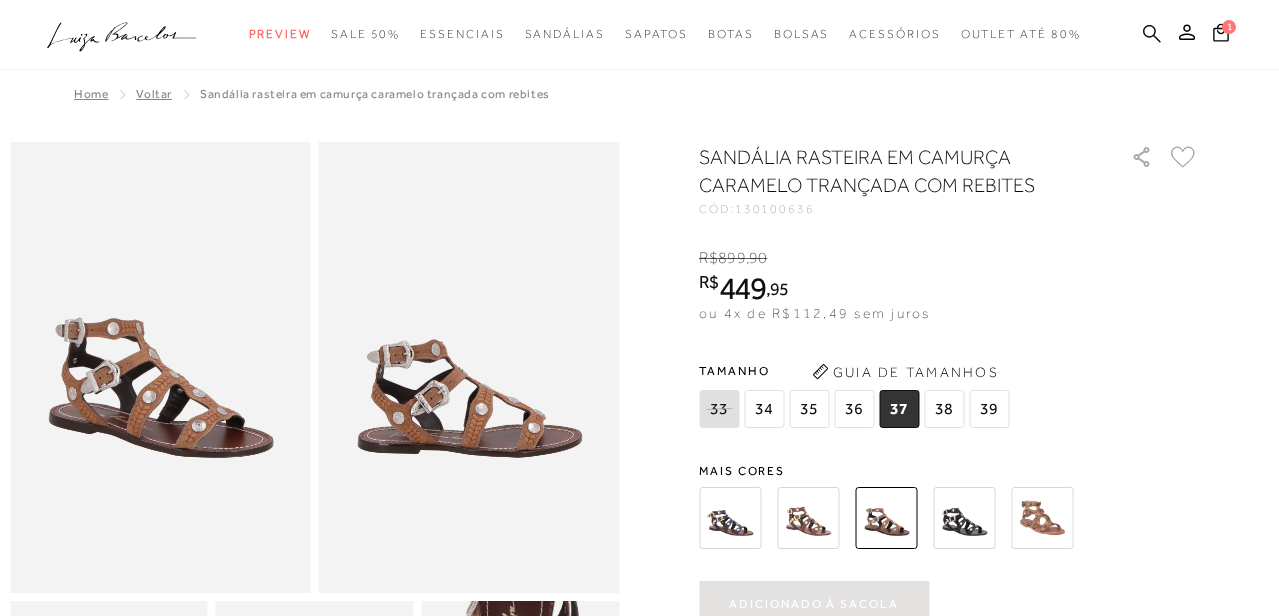 scroll, scrollTop: 0, scrollLeft: 0, axis: both 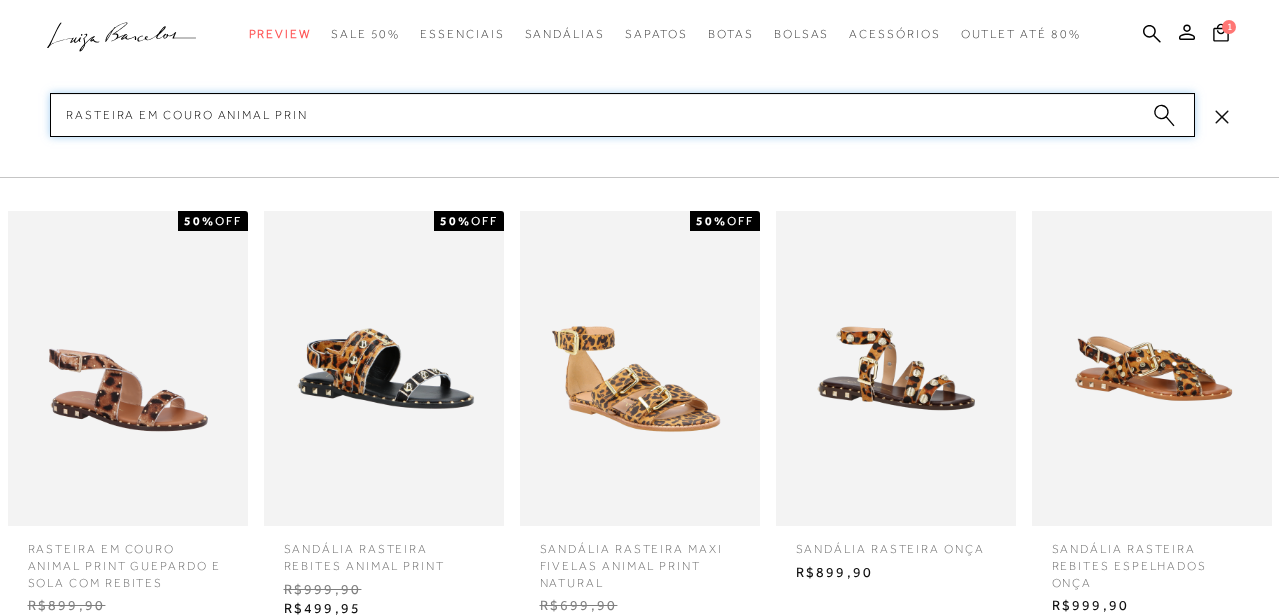 type on "rasteira em couro animal print" 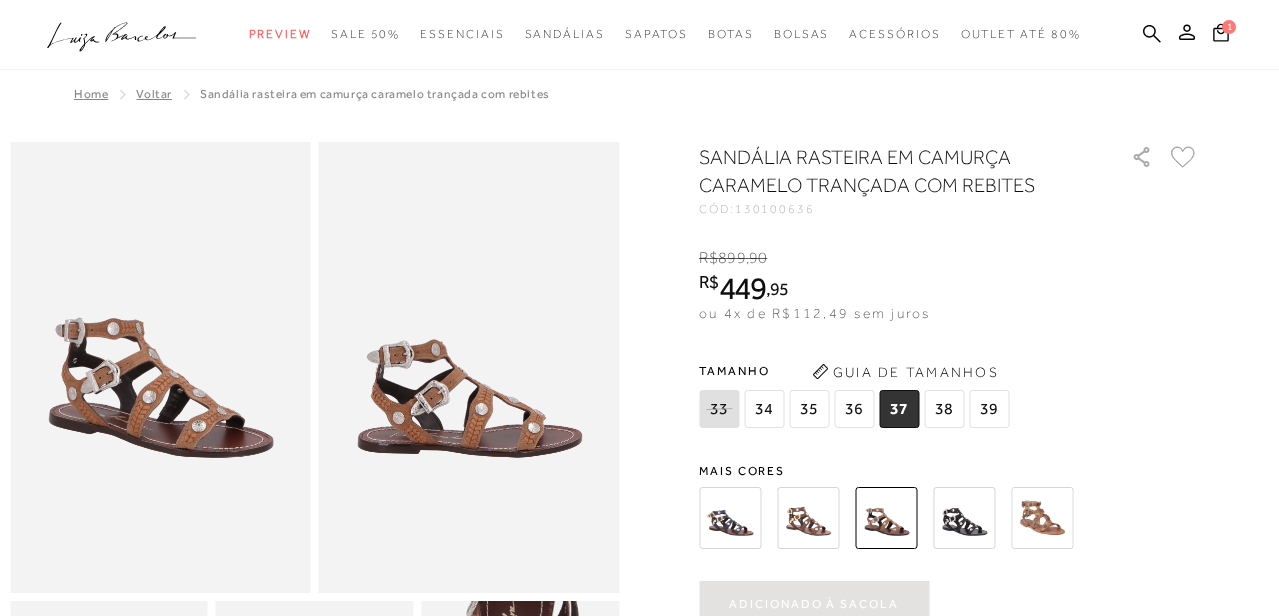 type 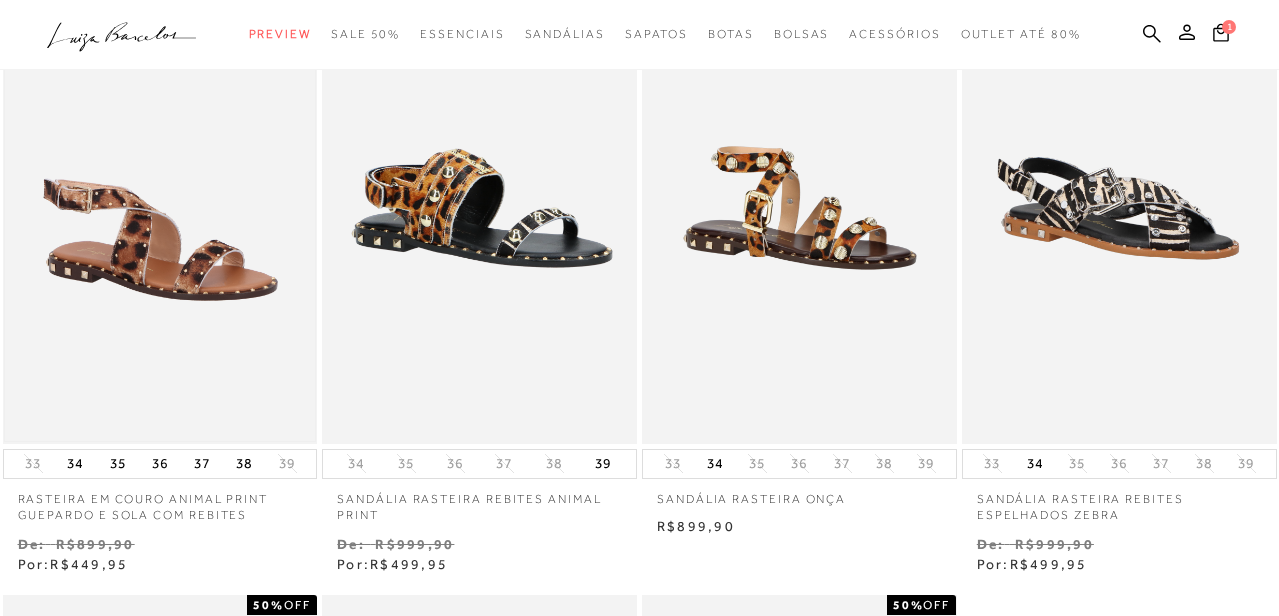 scroll, scrollTop: 0, scrollLeft: 0, axis: both 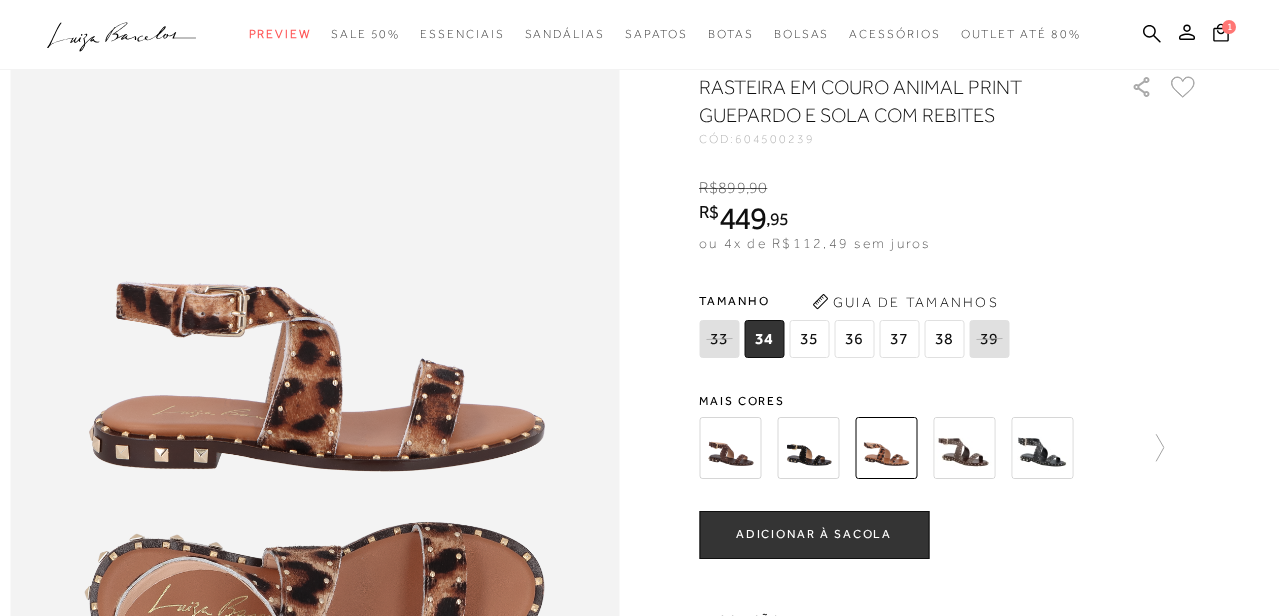 click on "37" at bounding box center (899, 339) 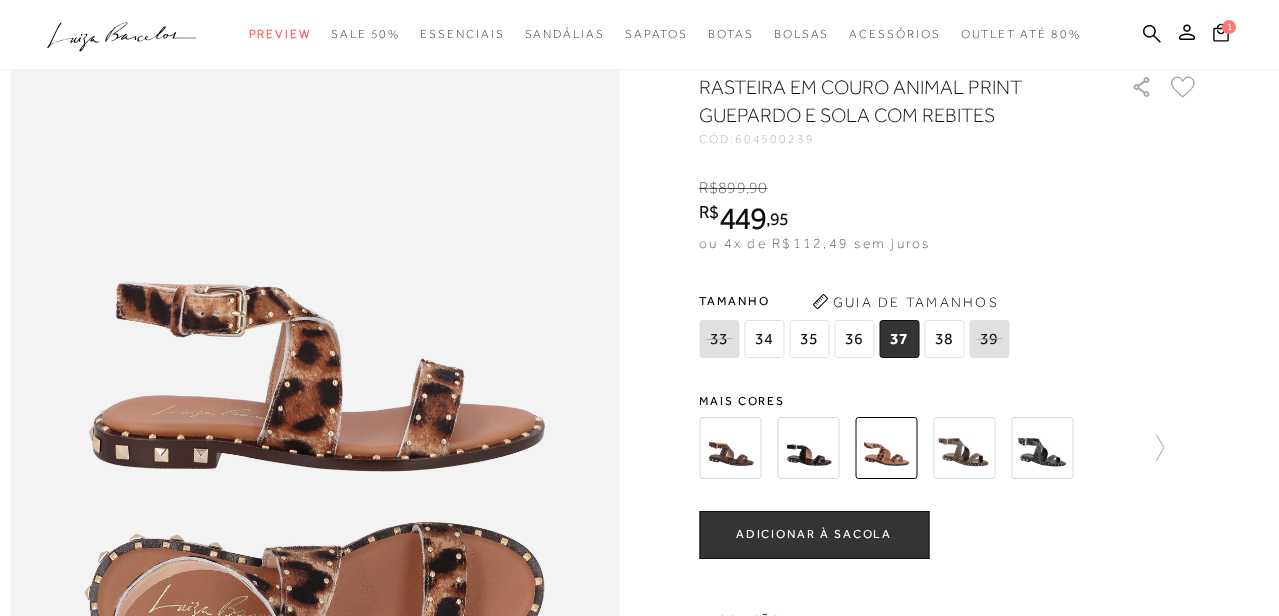 scroll, scrollTop: 0, scrollLeft: 0, axis: both 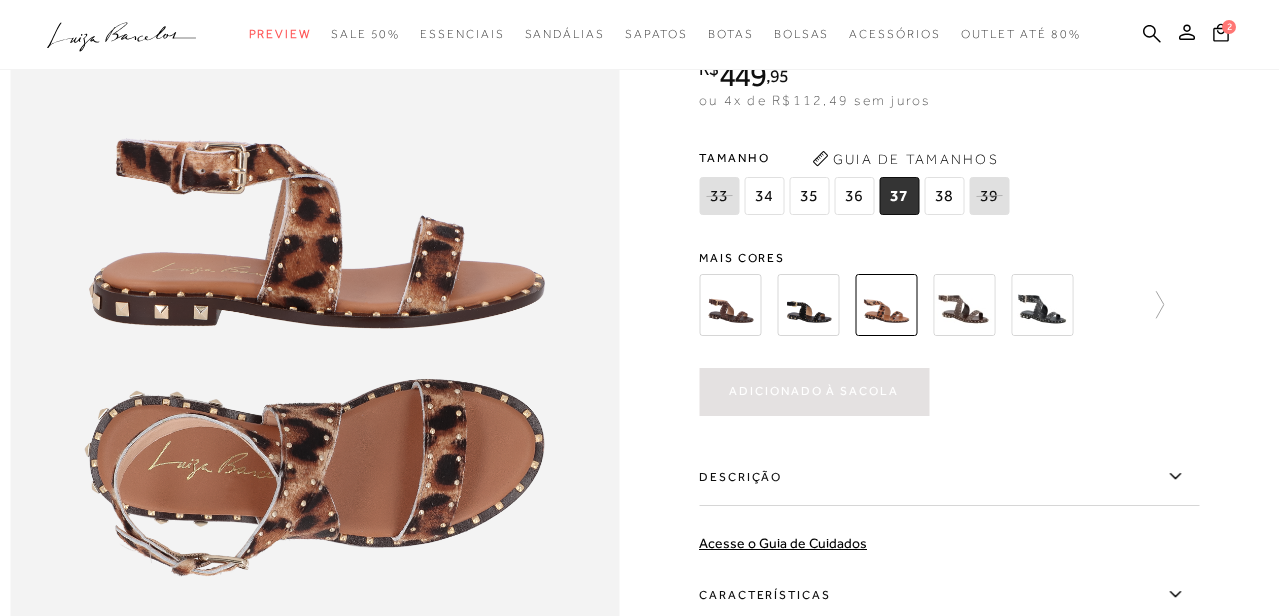 click at bounding box center (730, 305) 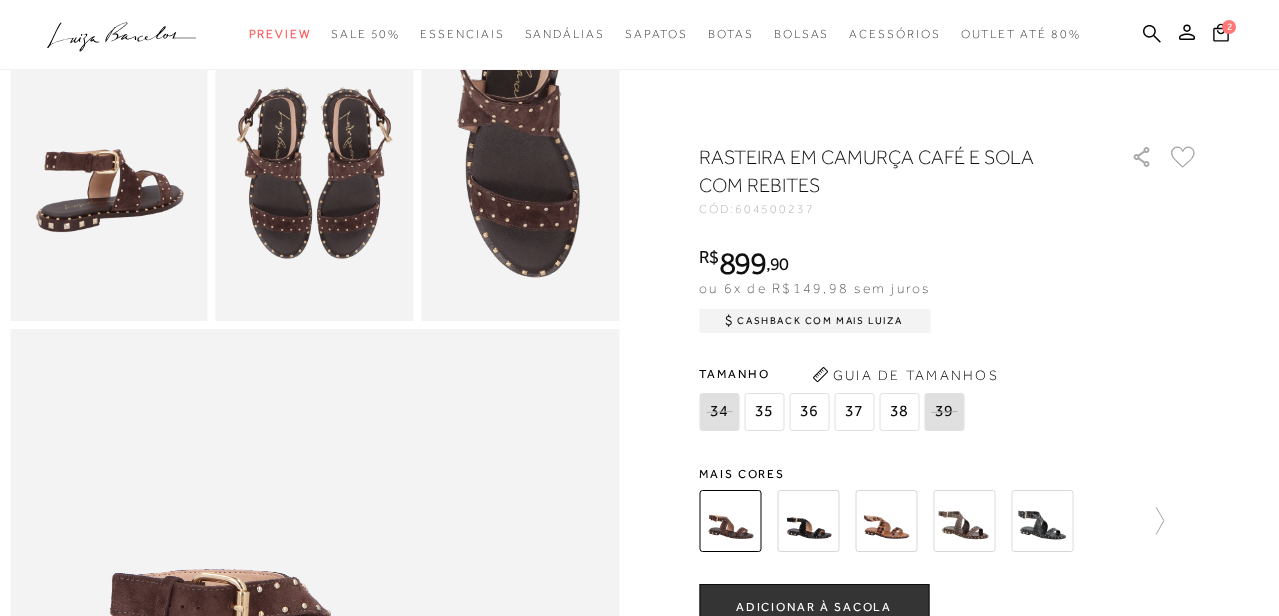 scroll, scrollTop: 0, scrollLeft: 0, axis: both 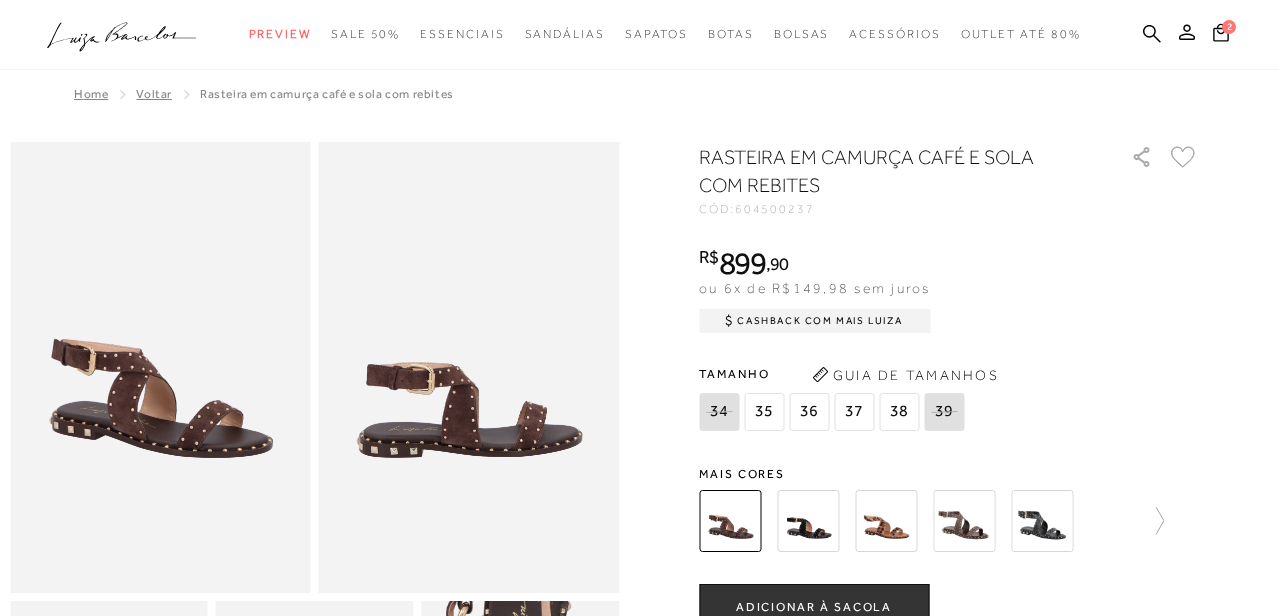 click at bounding box center (808, 521) 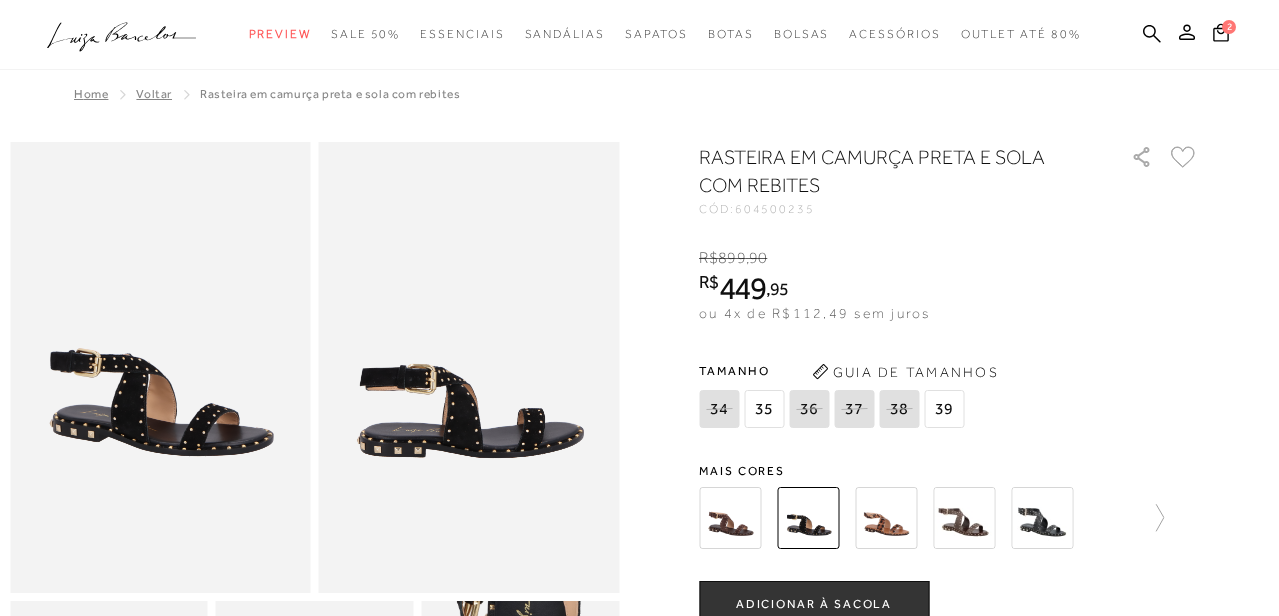 click on "RASTEIRA EM CAMURÇA PRETA E SOLA COM REBITES
CÓD:
[NUMBER]
×
É necessário selecionar um tamanho para adicionar o produto como favorito.
R$ 899 , 90
R$ 449 , 95
ou 4x de R$112,49 sem juros
De  R$899,90
Por:  R$449,95
Tamanho" at bounding box center [949, 586] 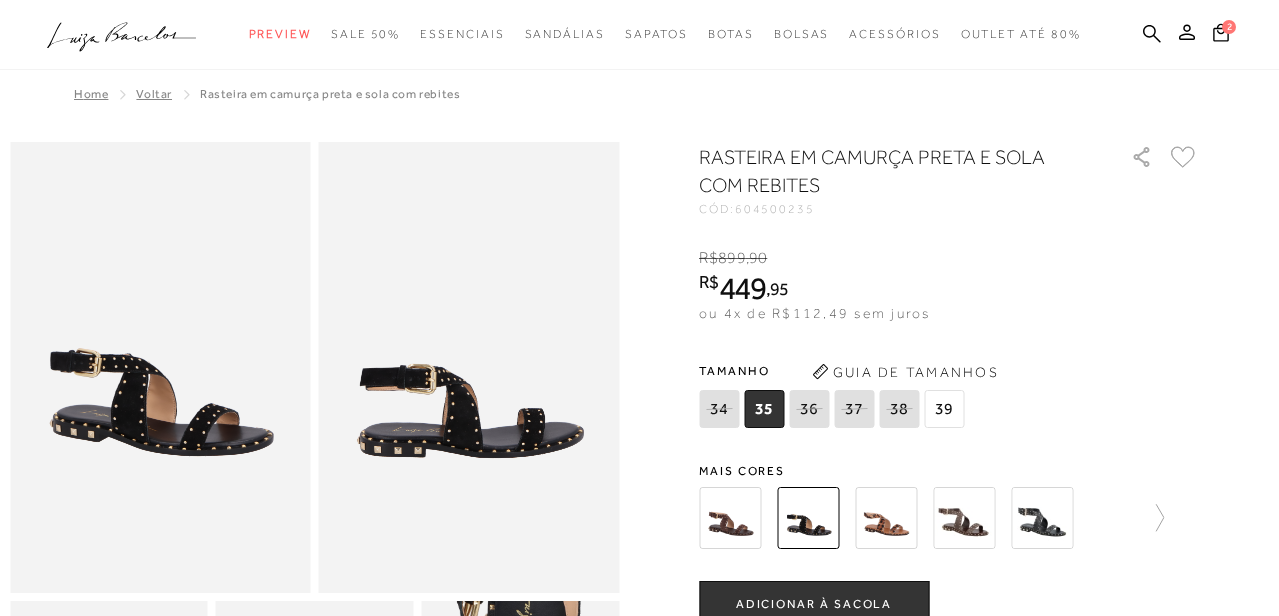 click at bounding box center [1042, 518] 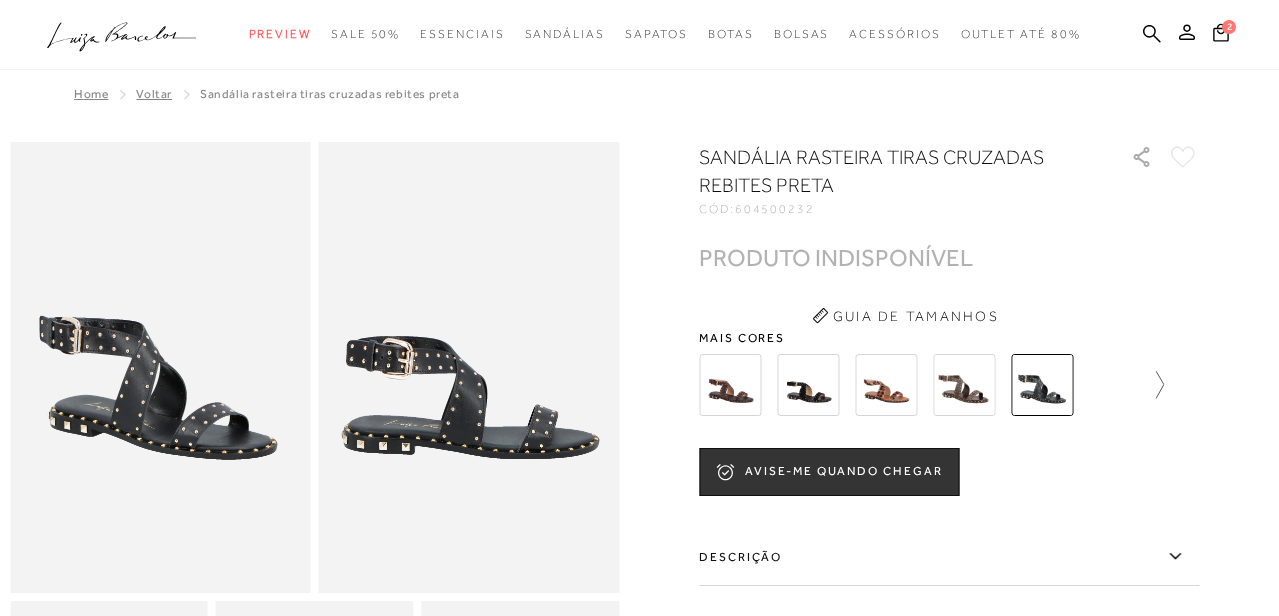 scroll, scrollTop: 0, scrollLeft: 0, axis: both 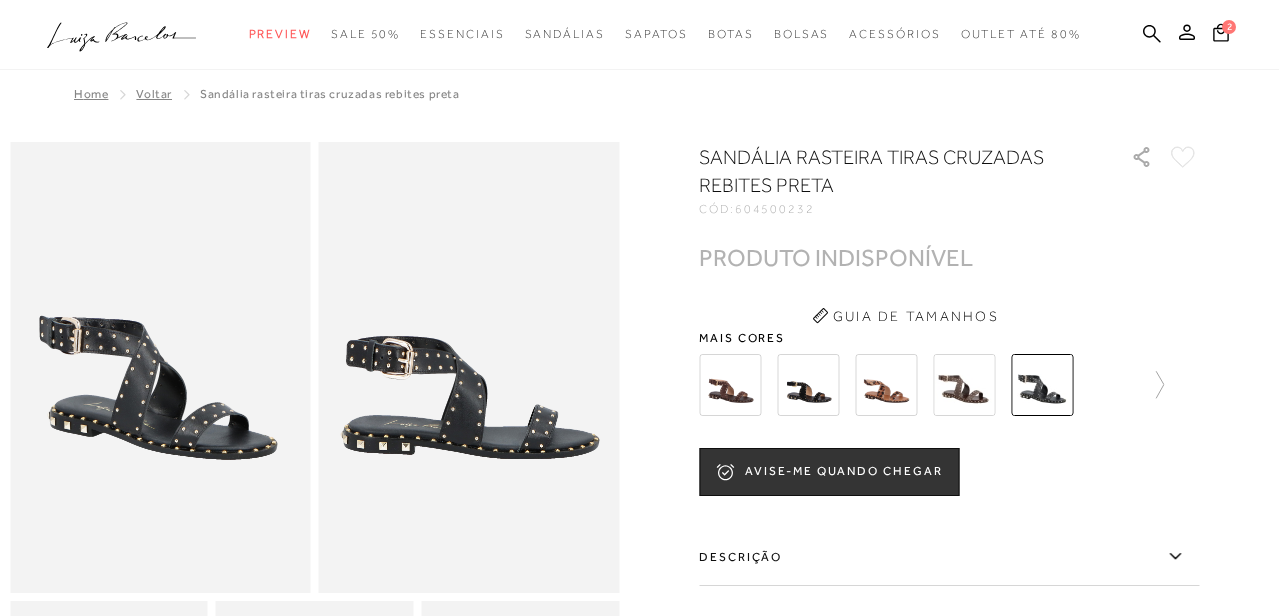 click at bounding box center [949, 385] 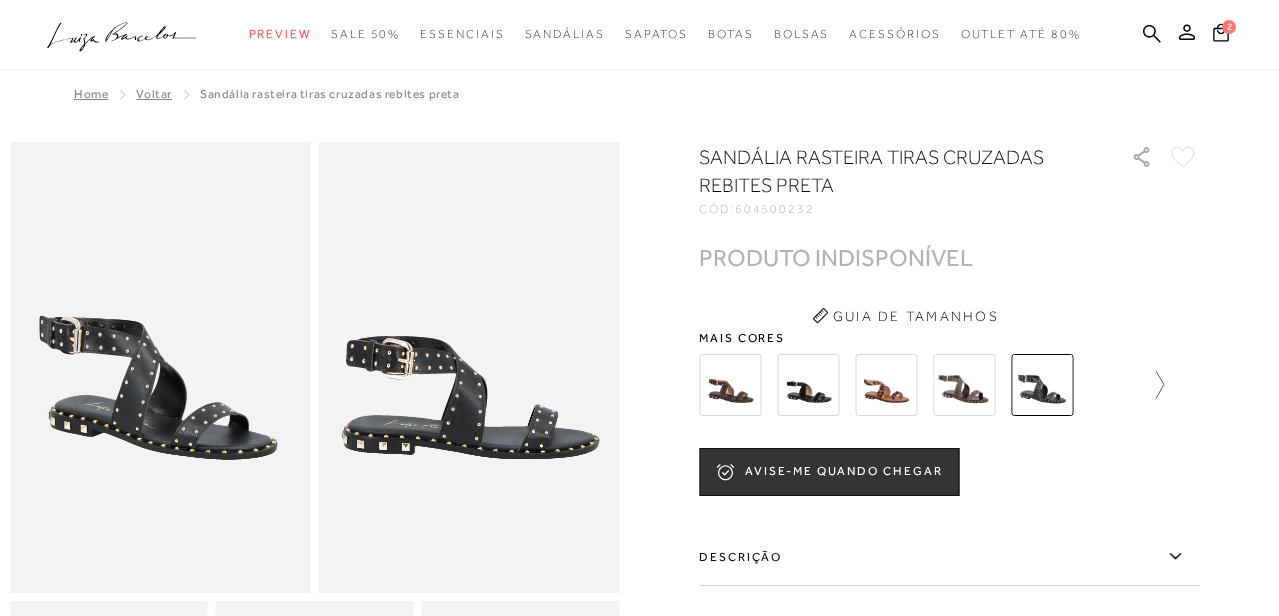 click 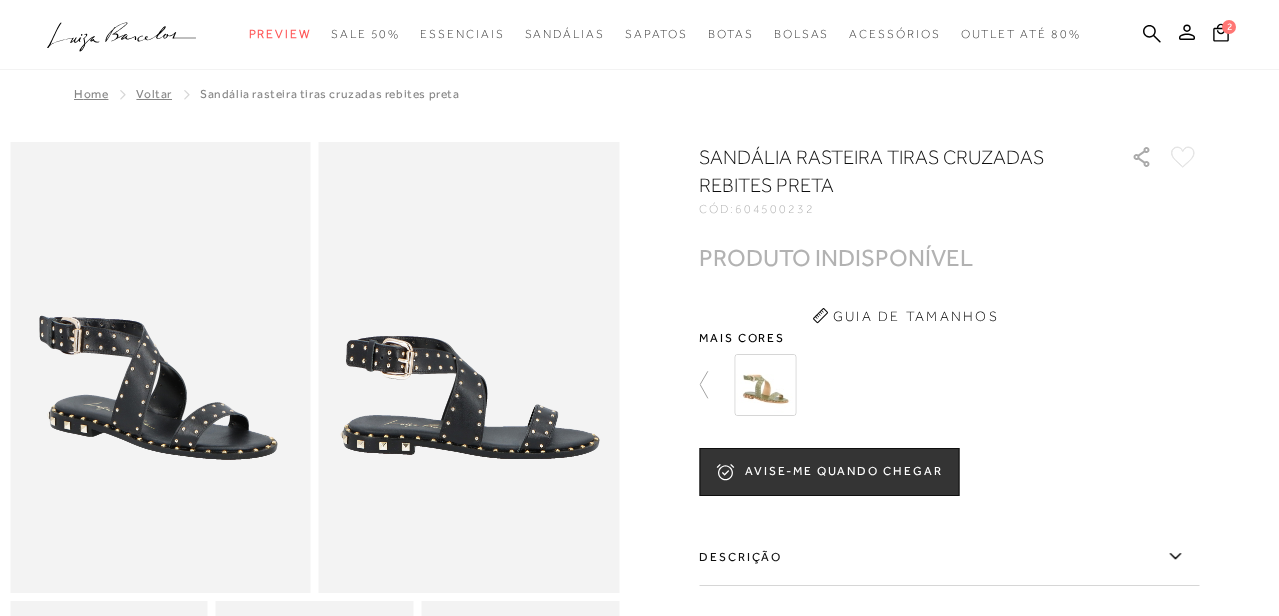 click at bounding box center (765, 385) 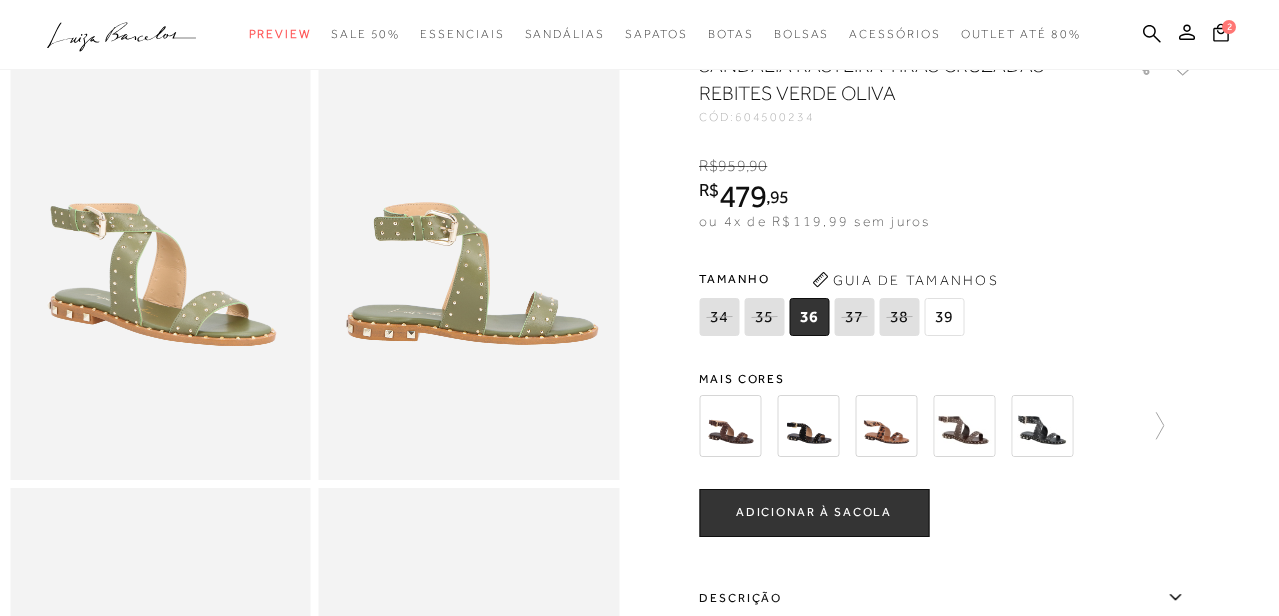 scroll, scrollTop: 161, scrollLeft: 0, axis: vertical 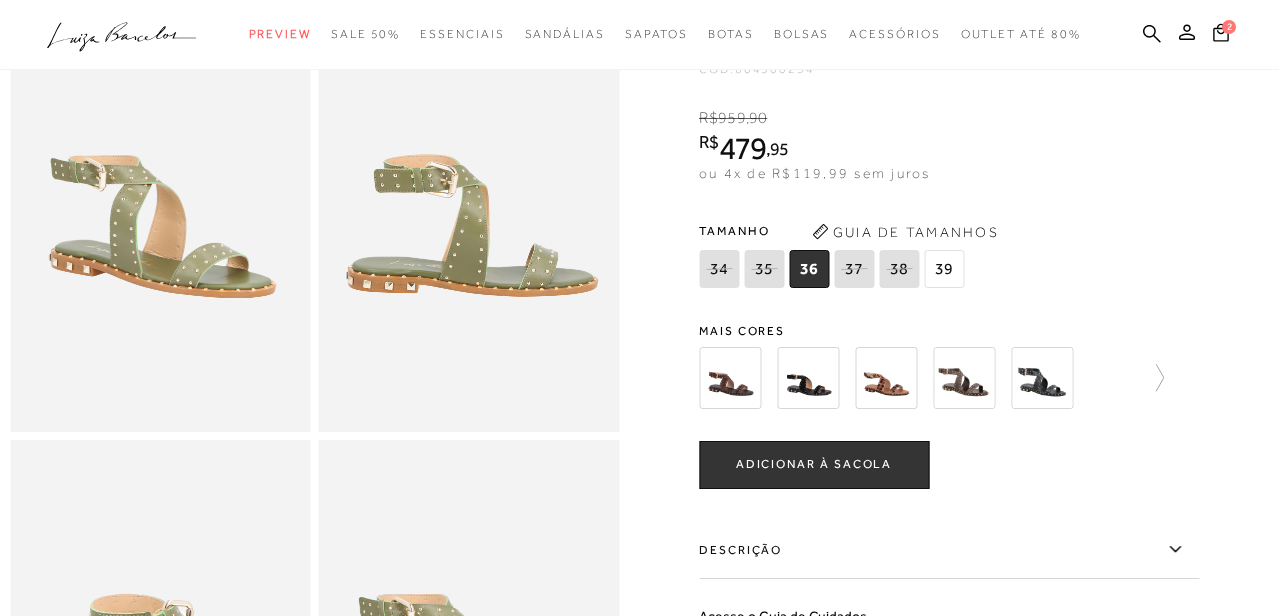 click at bounding box center (886, 378) 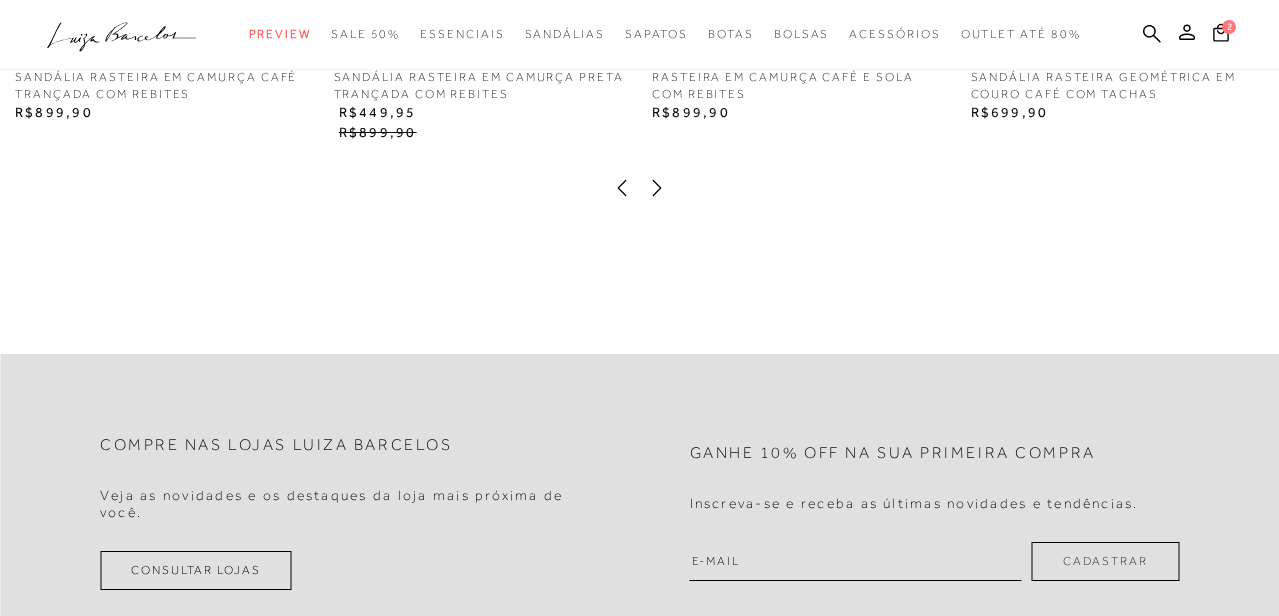scroll, scrollTop: 2334, scrollLeft: 0, axis: vertical 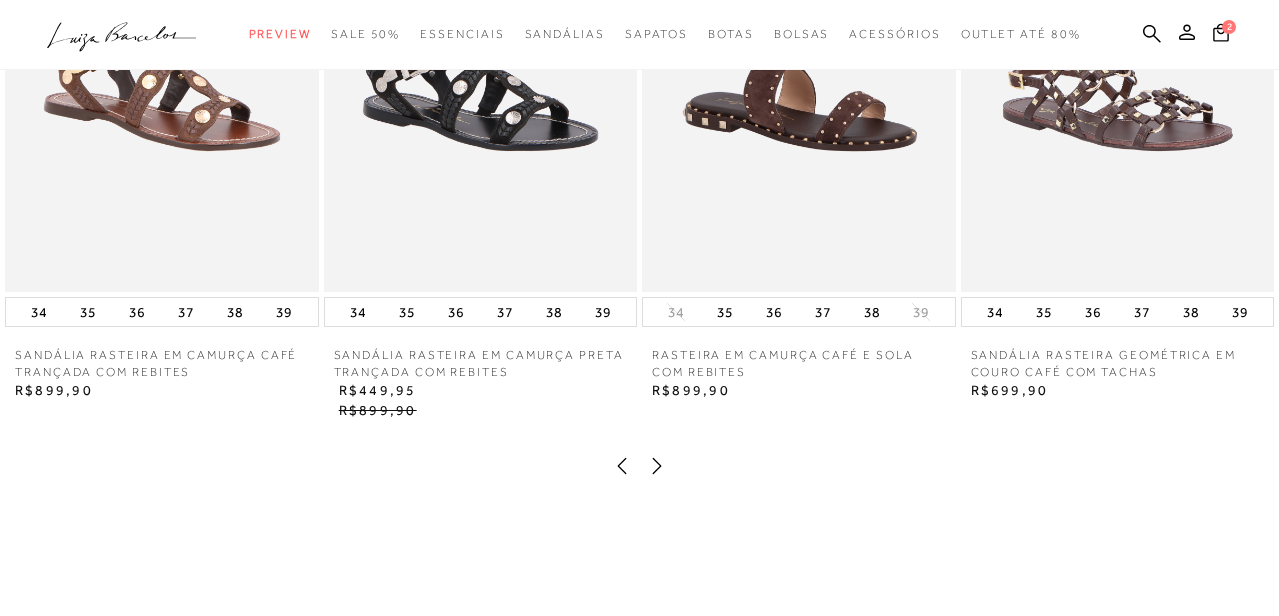 click 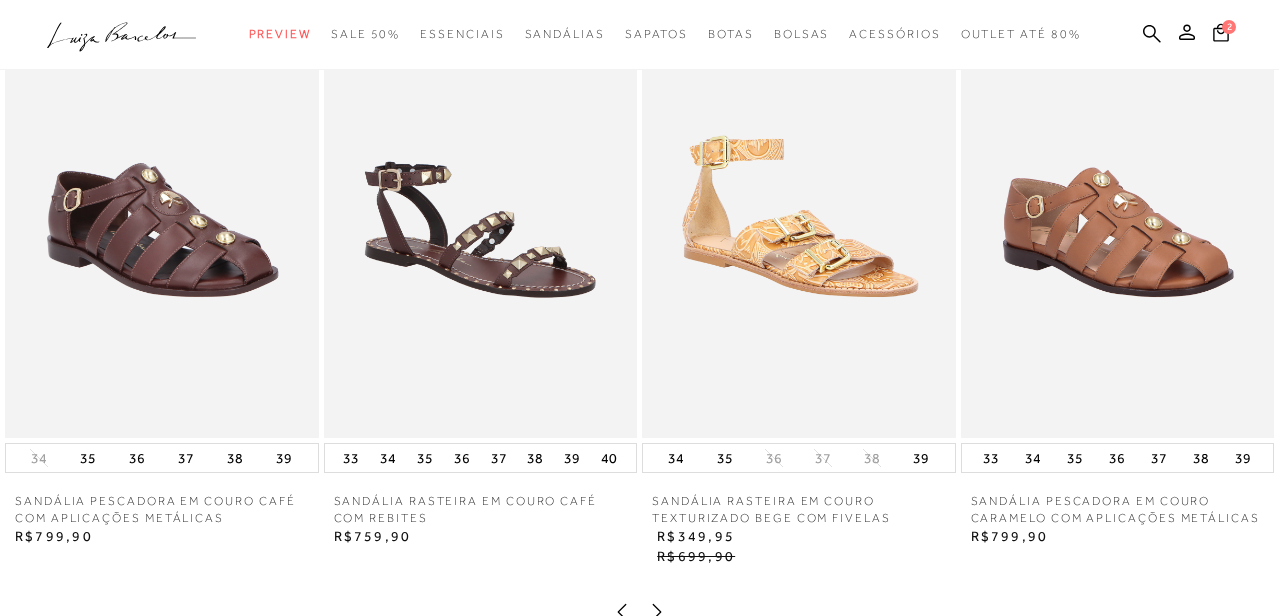scroll, scrollTop: 2331, scrollLeft: 0, axis: vertical 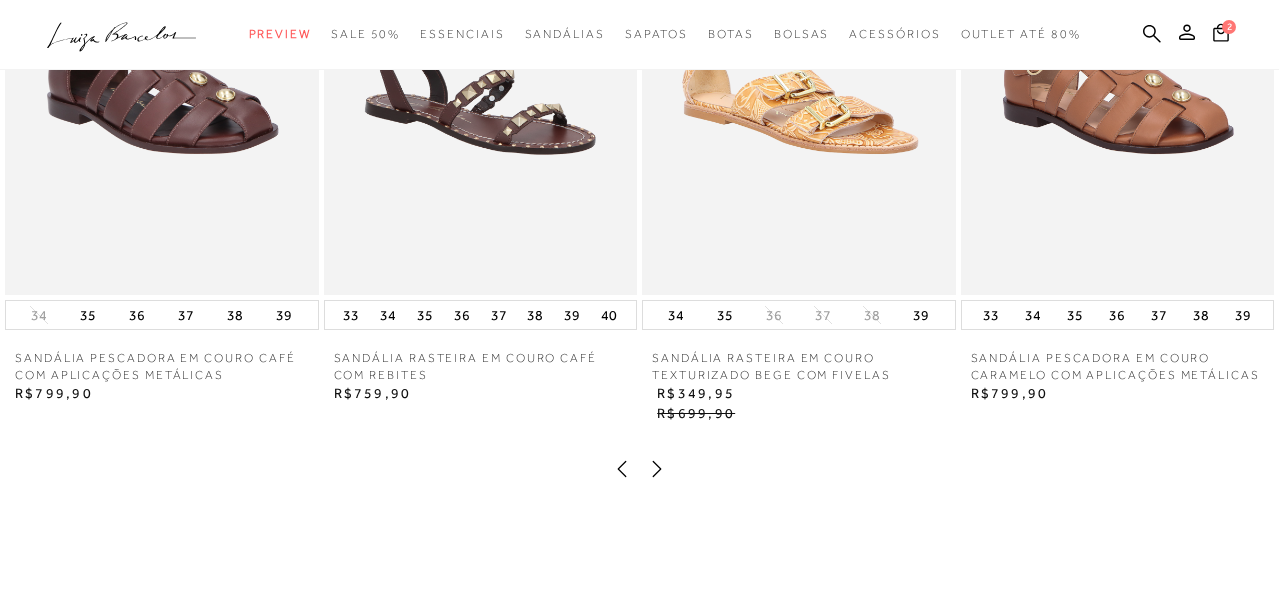 click 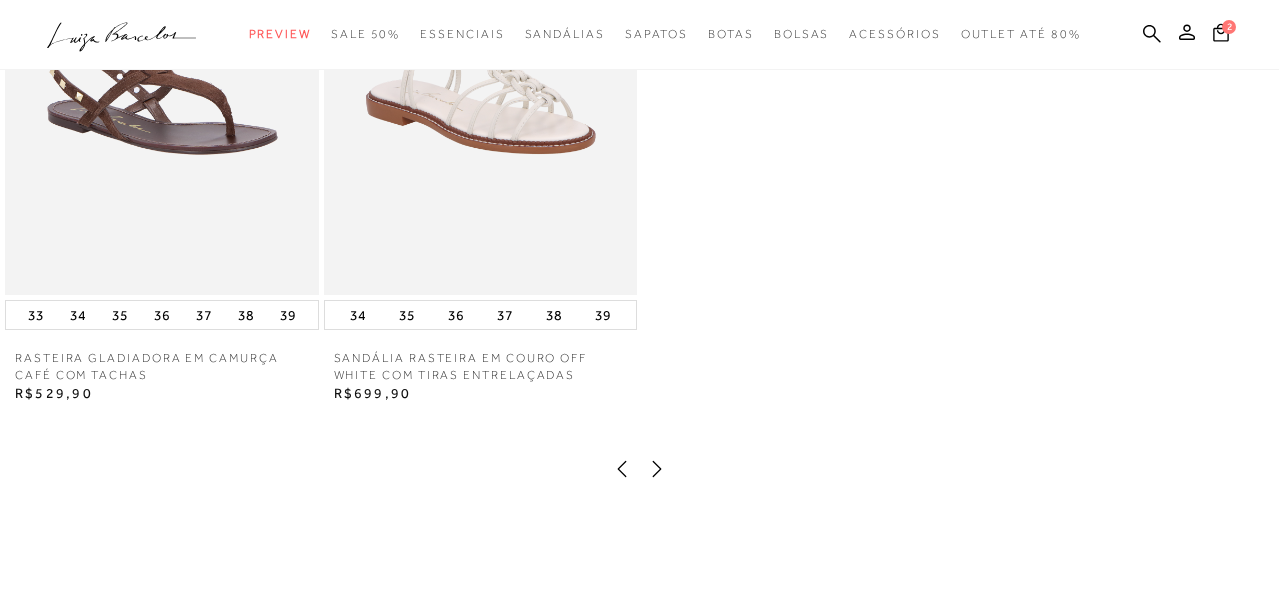 click 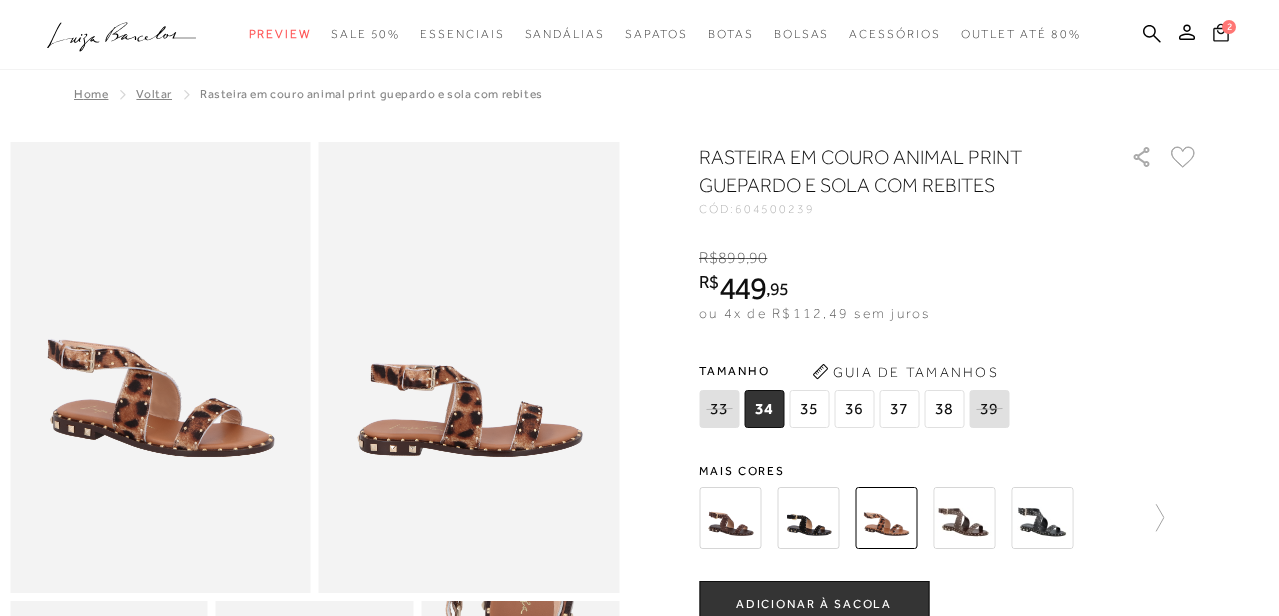 scroll, scrollTop: 0, scrollLeft: 0, axis: both 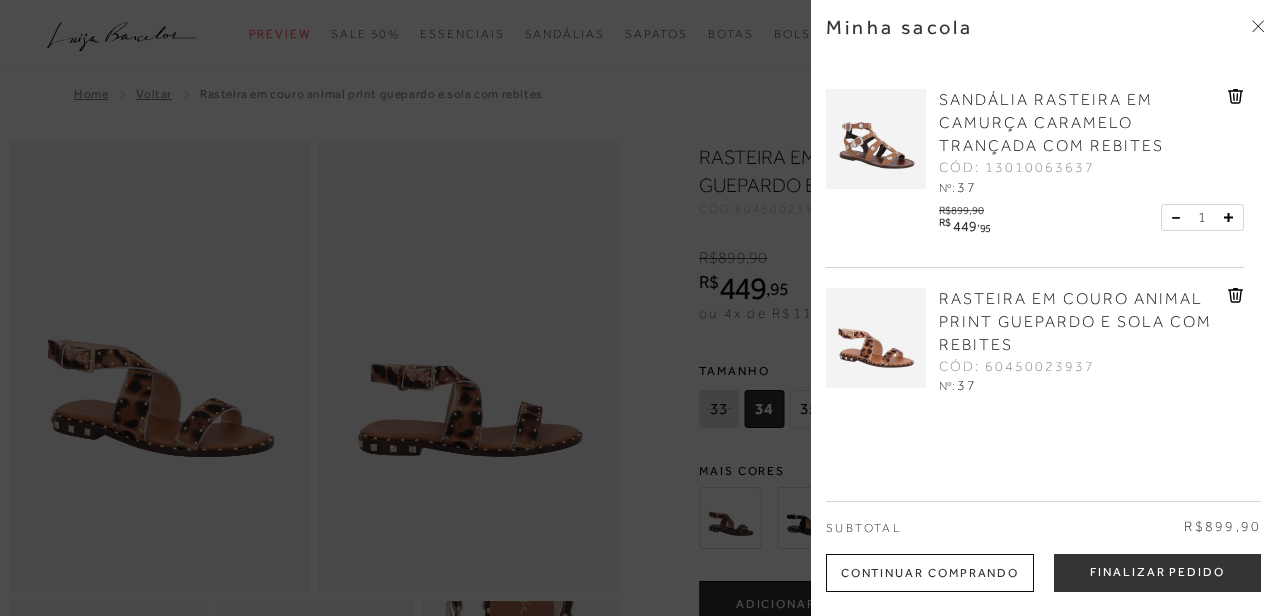 click 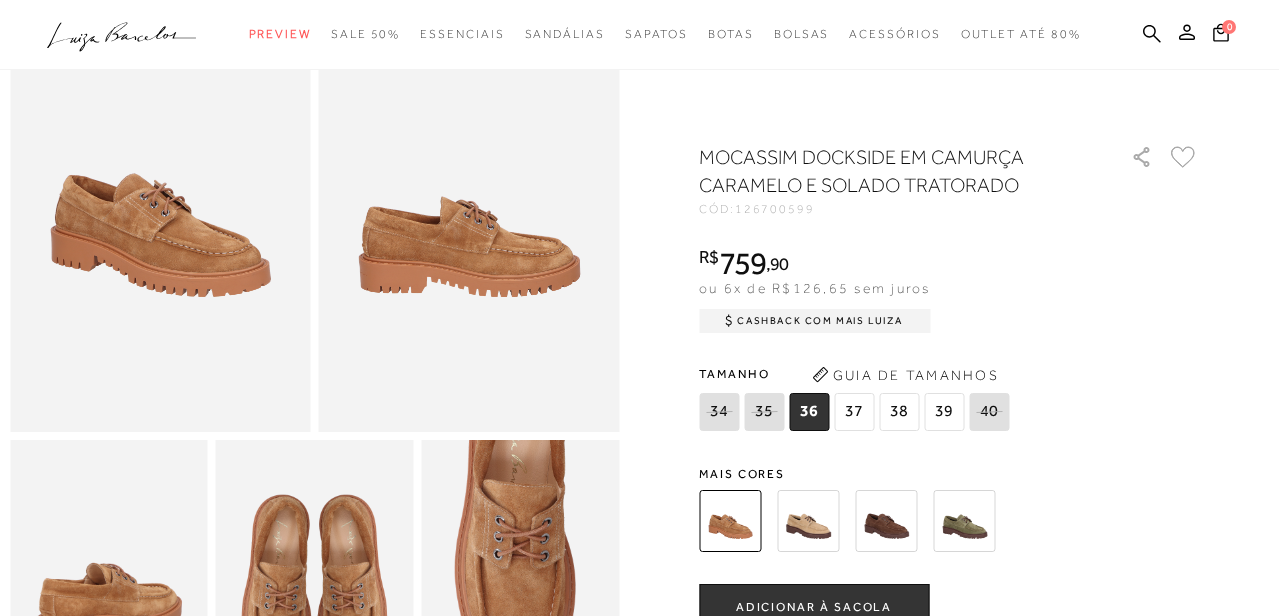 scroll, scrollTop: 161, scrollLeft: 0, axis: vertical 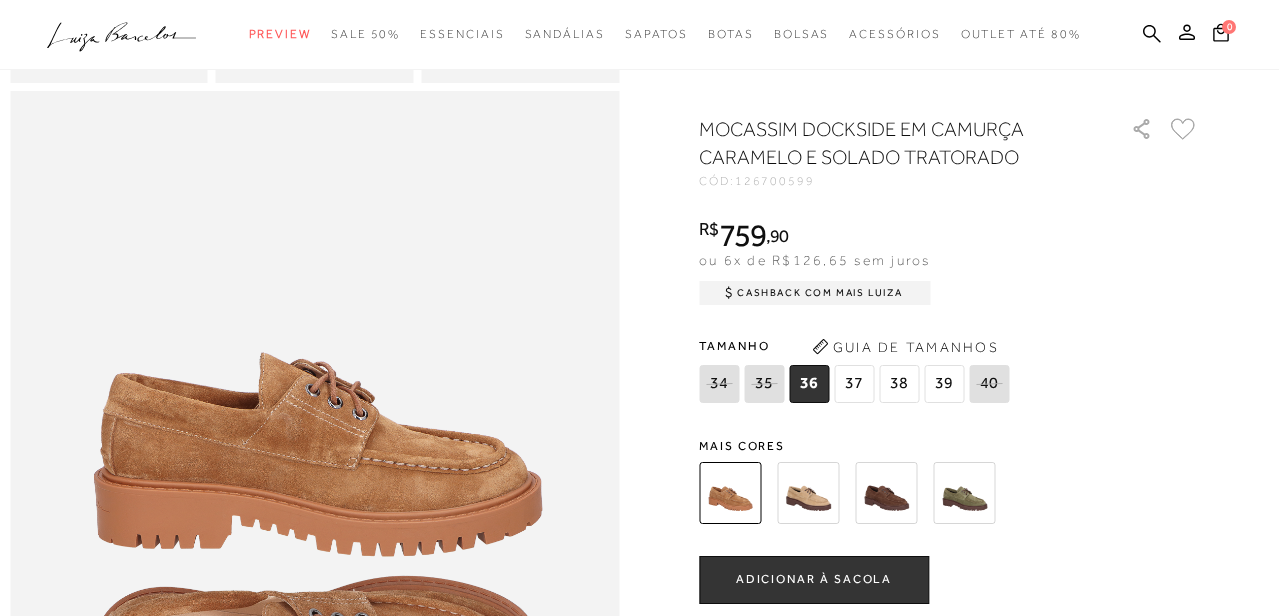 click on "34
35
36
37" at bounding box center [856, 386] 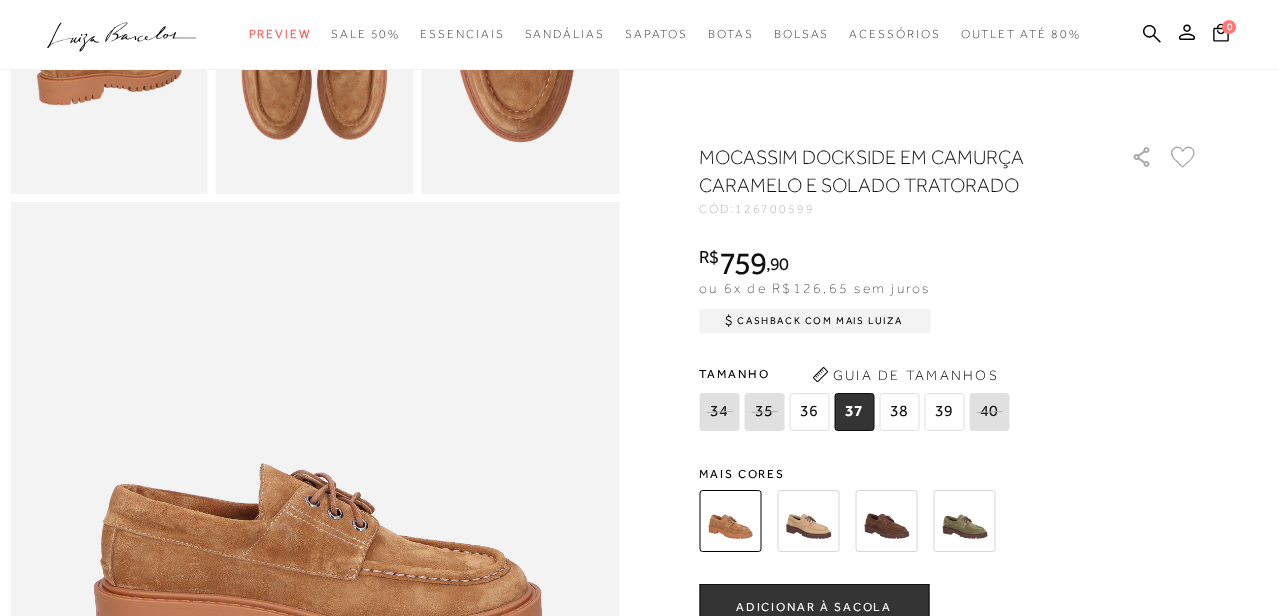 scroll, scrollTop: 189, scrollLeft: 0, axis: vertical 